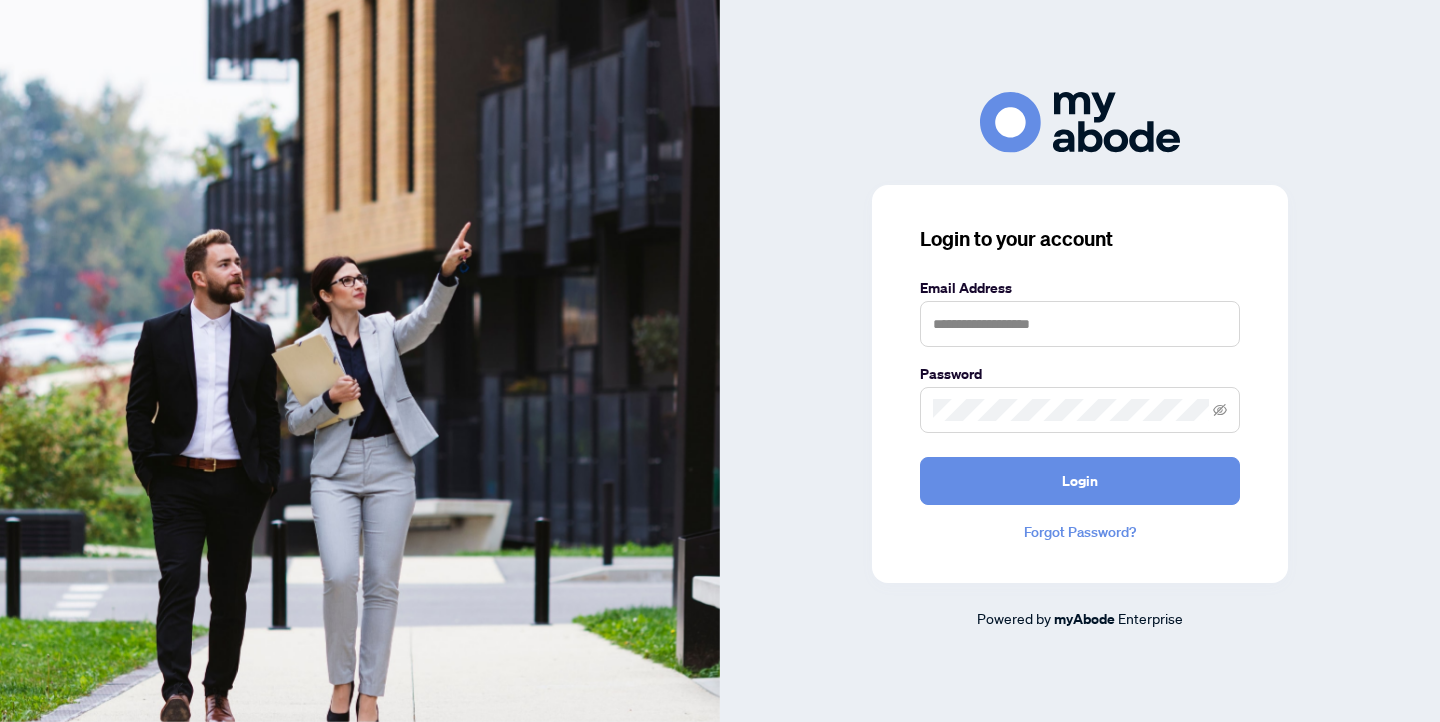 scroll, scrollTop: 0, scrollLeft: 0, axis: both 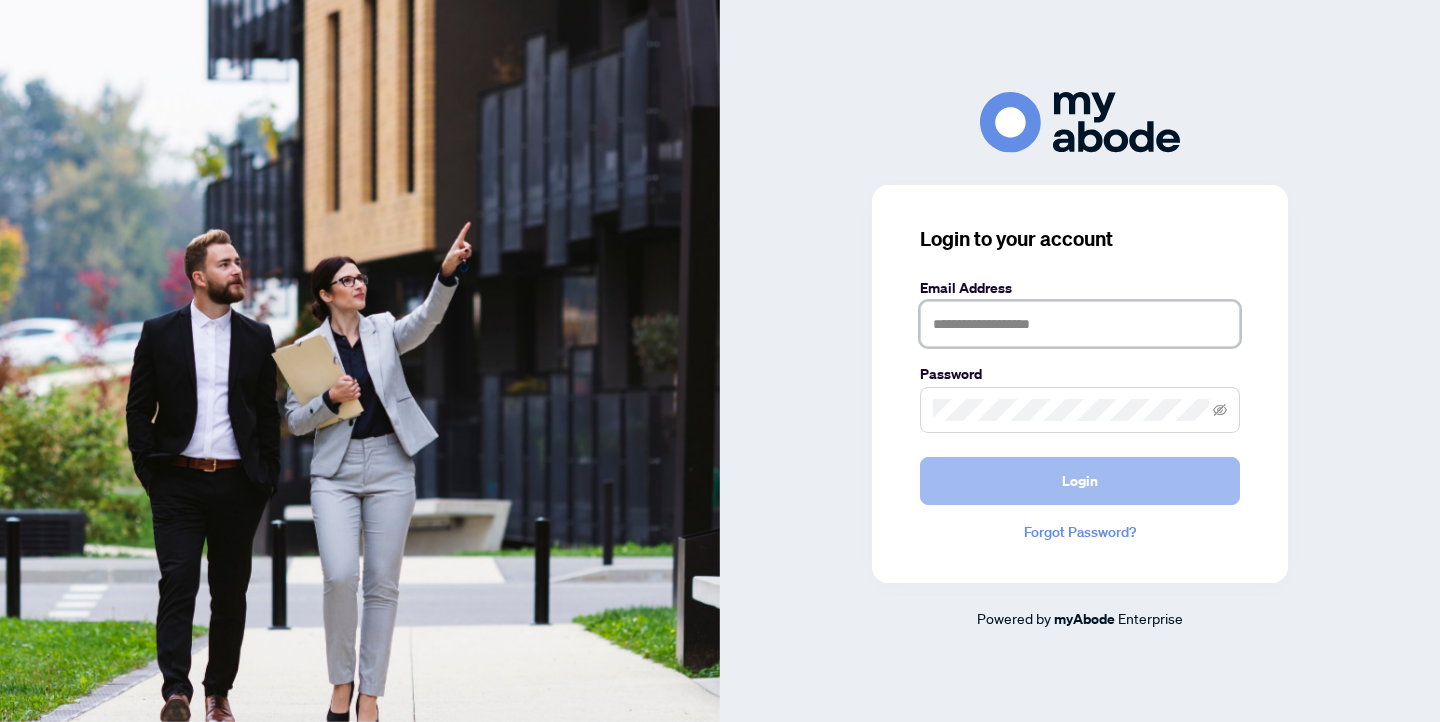 type on "**********" 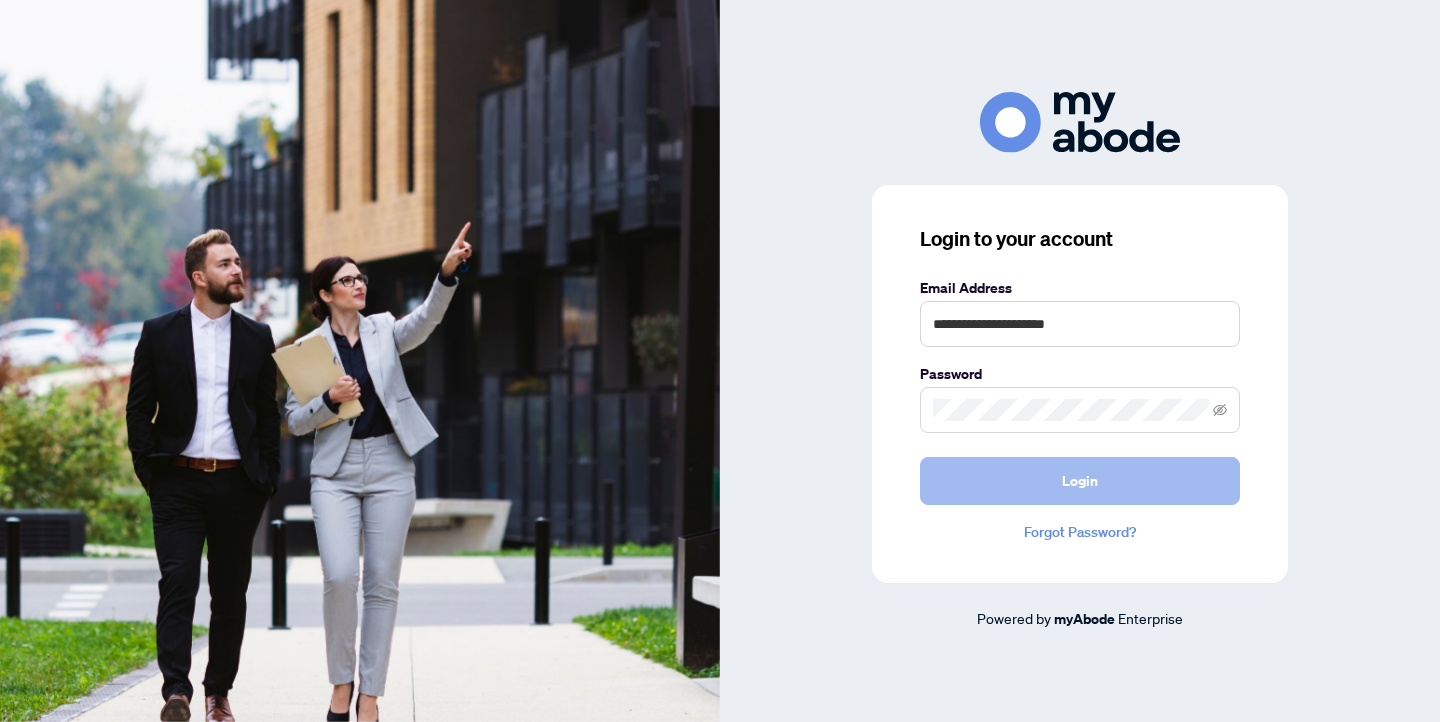 click on "Login" at bounding box center (1080, 481) 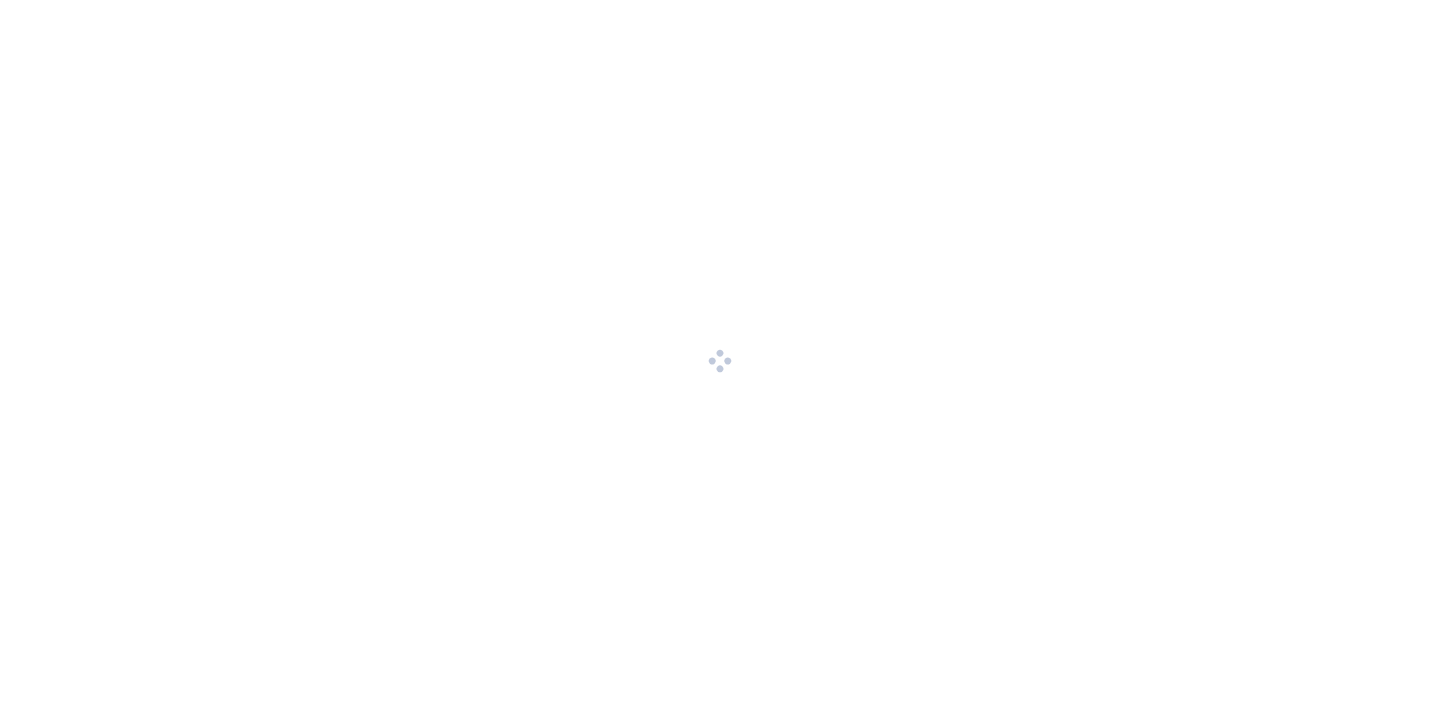 scroll, scrollTop: 0, scrollLeft: 0, axis: both 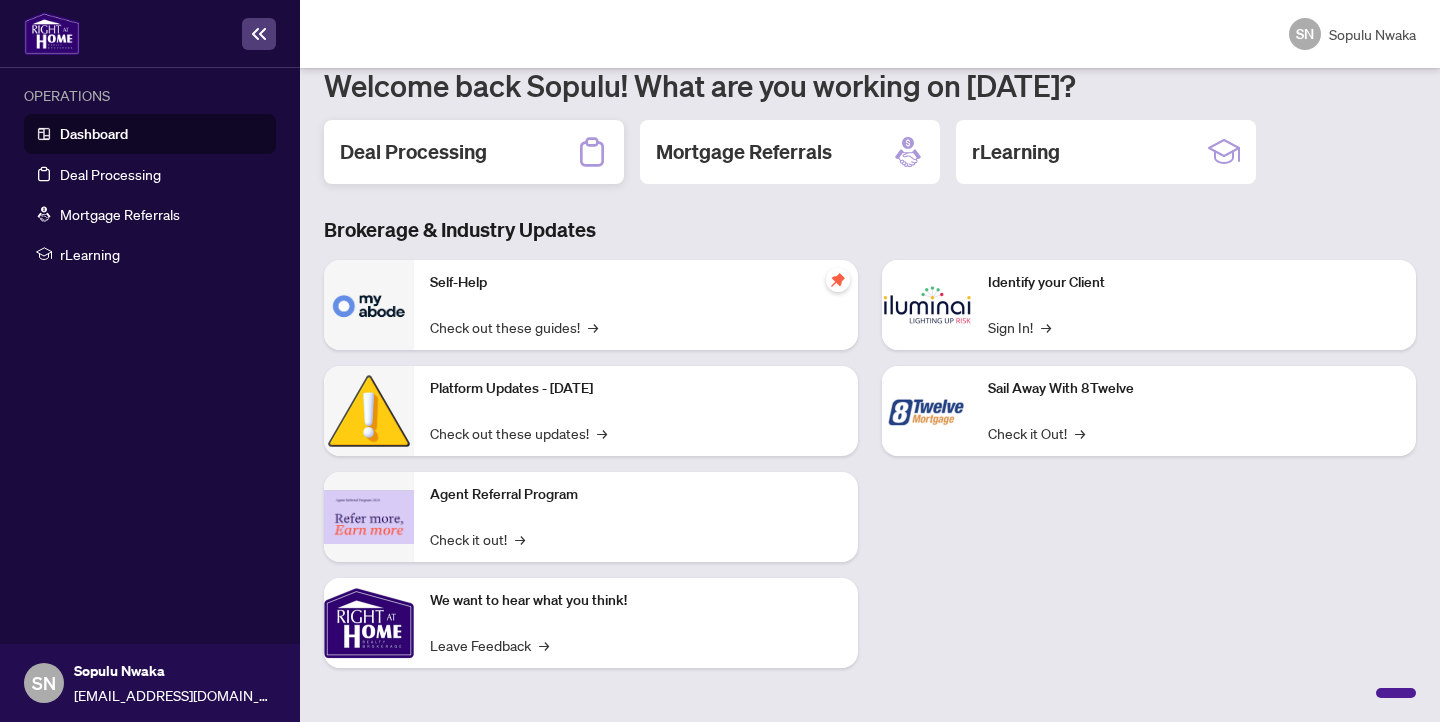 click on "Deal Processing" at bounding box center (474, 152) 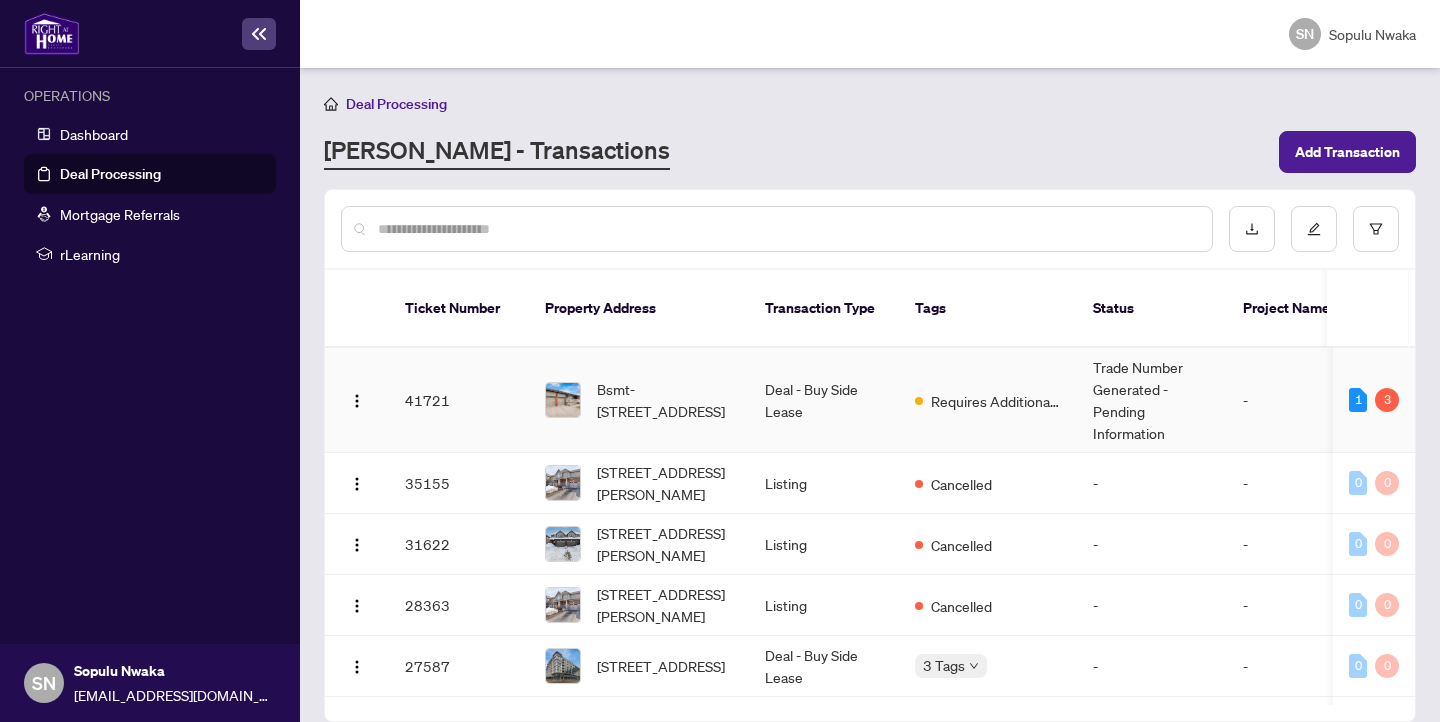 click on "Deal - Buy Side Lease" at bounding box center (824, 400) 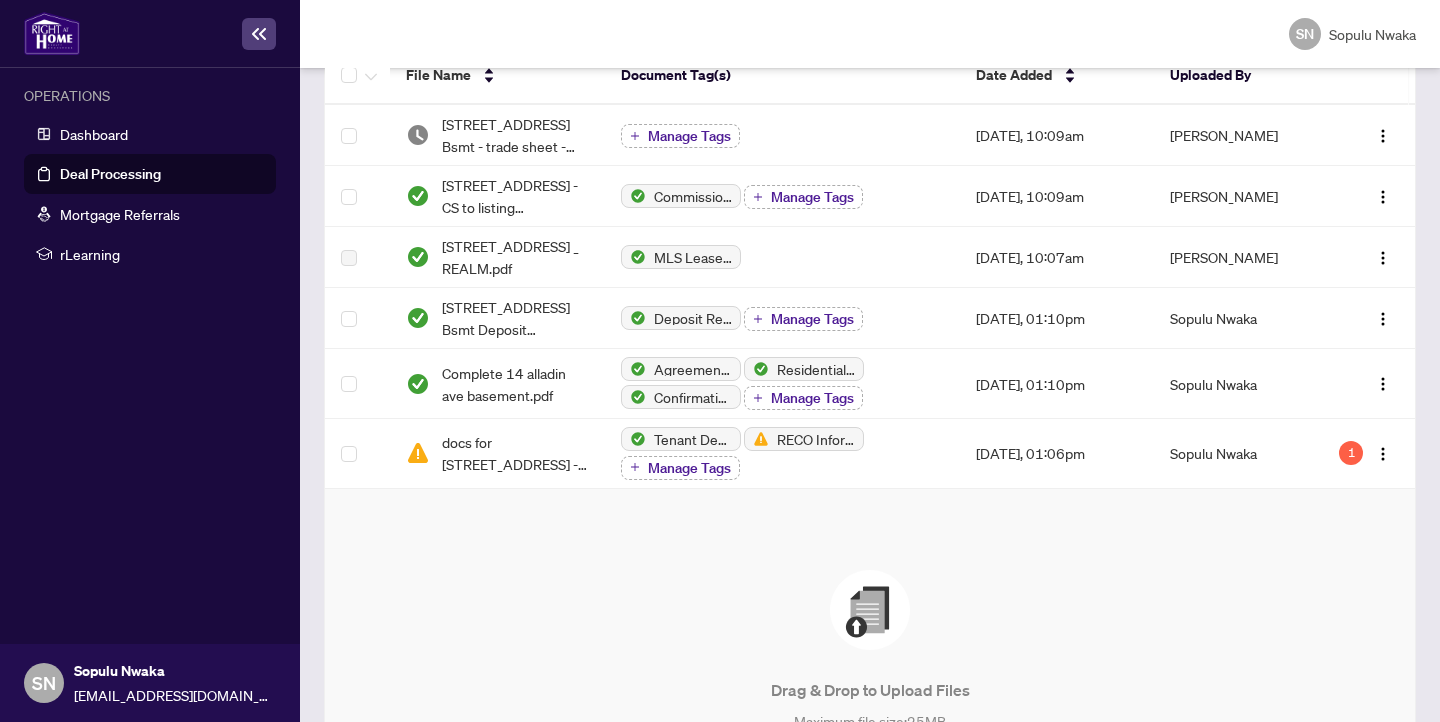 scroll, scrollTop: 398, scrollLeft: 0, axis: vertical 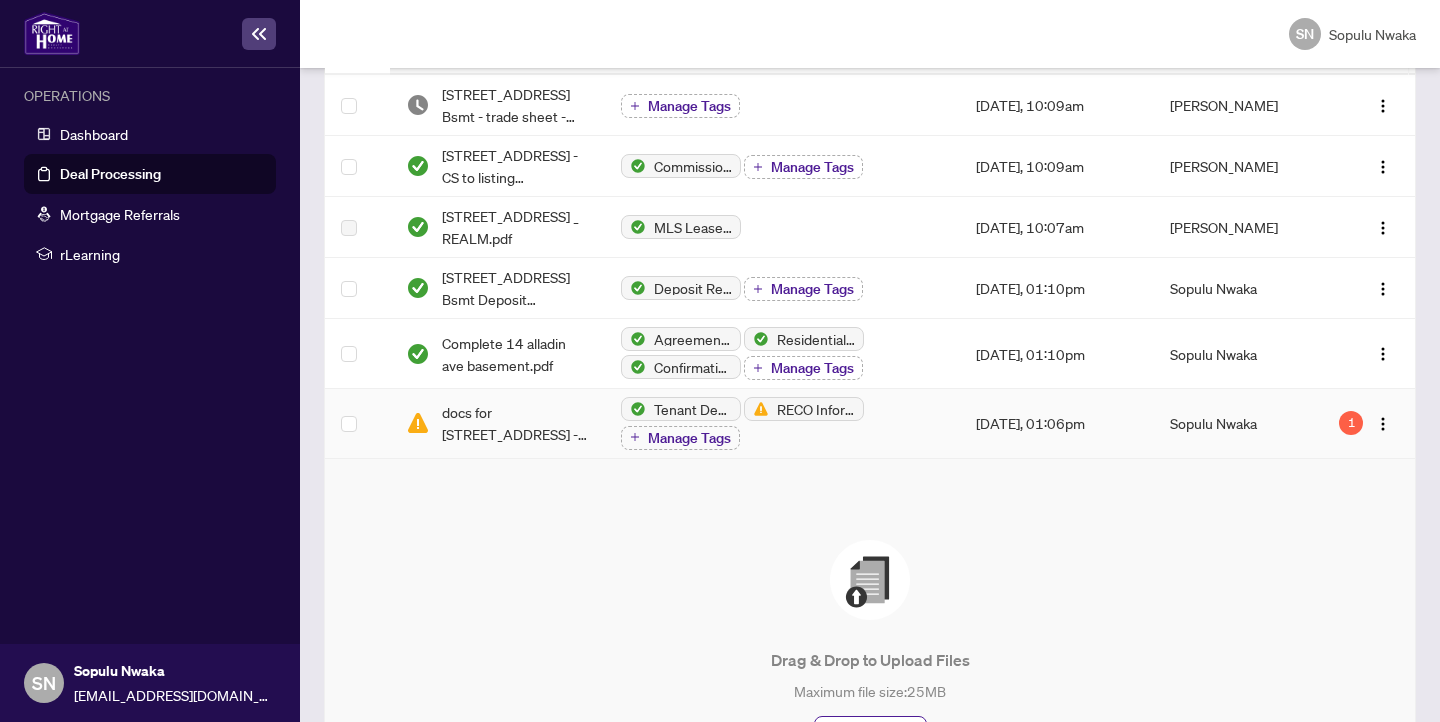 click on "[DATE], 01:06pm" at bounding box center [1057, 424] 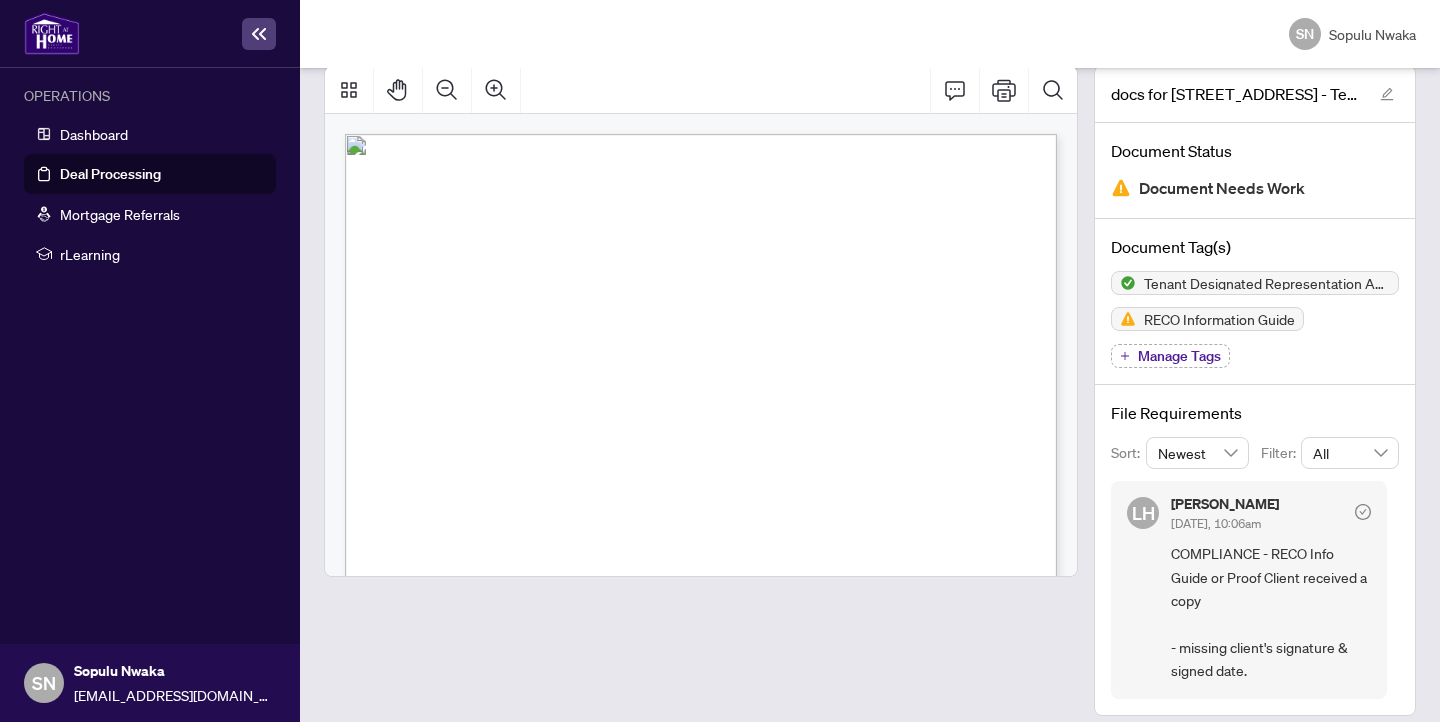 scroll, scrollTop: 136, scrollLeft: 0, axis: vertical 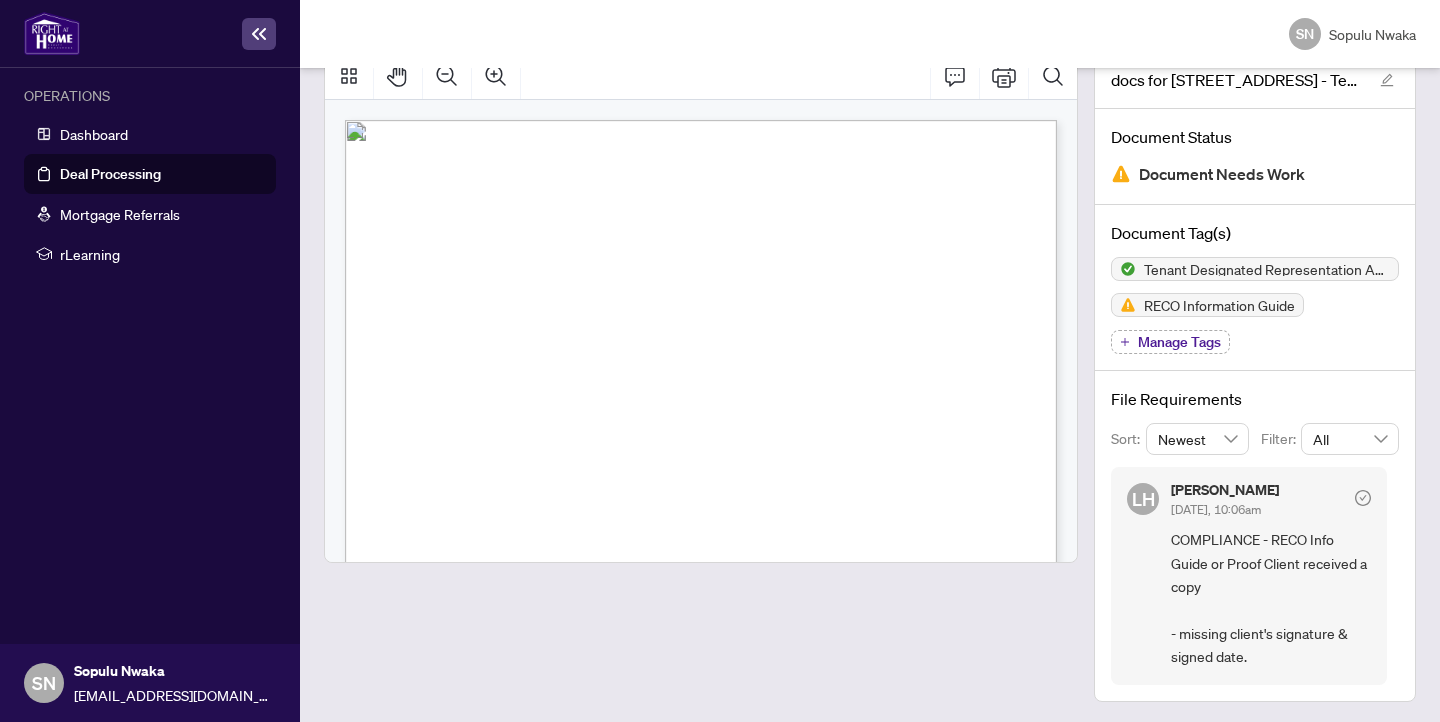 click on "{" at bounding box center [397, 458] 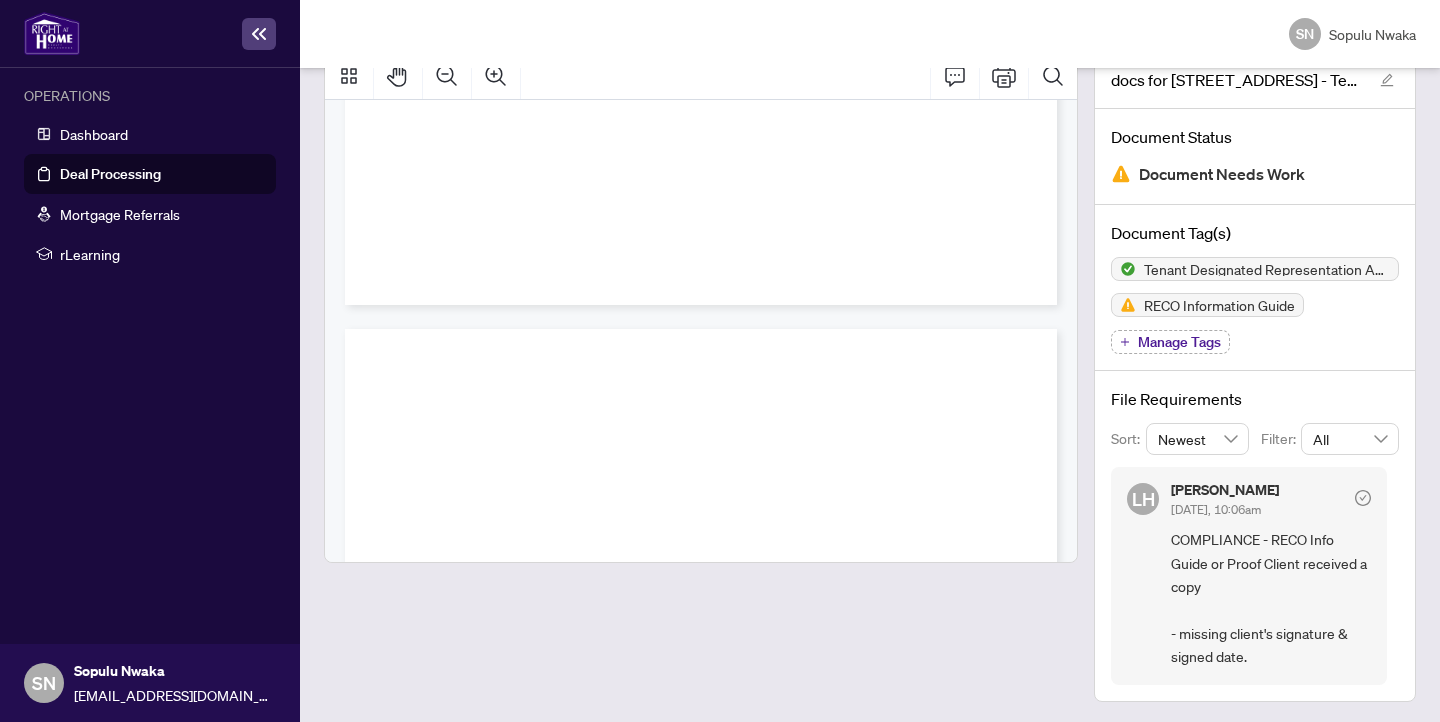 scroll, scrollTop: 0, scrollLeft: 0, axis: both 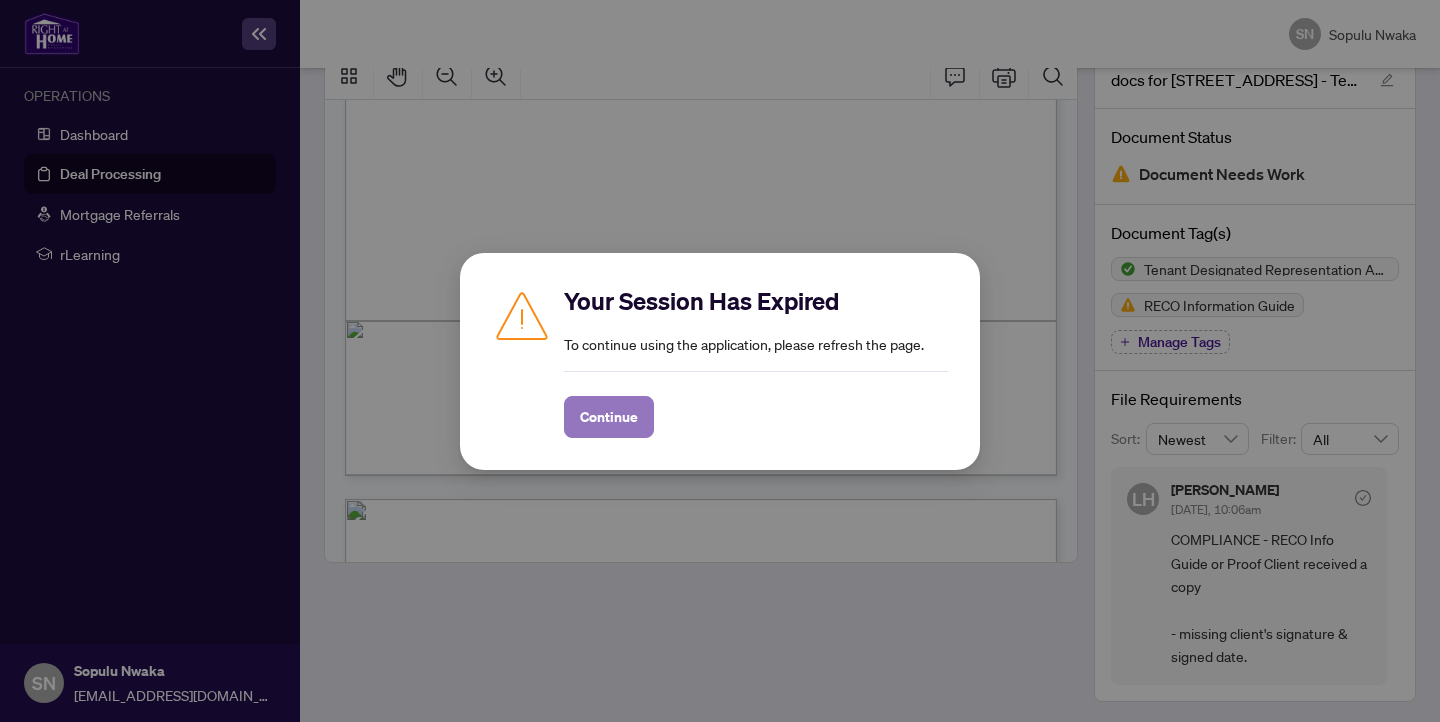 click on "Continue" at bounding box center (609, 417) 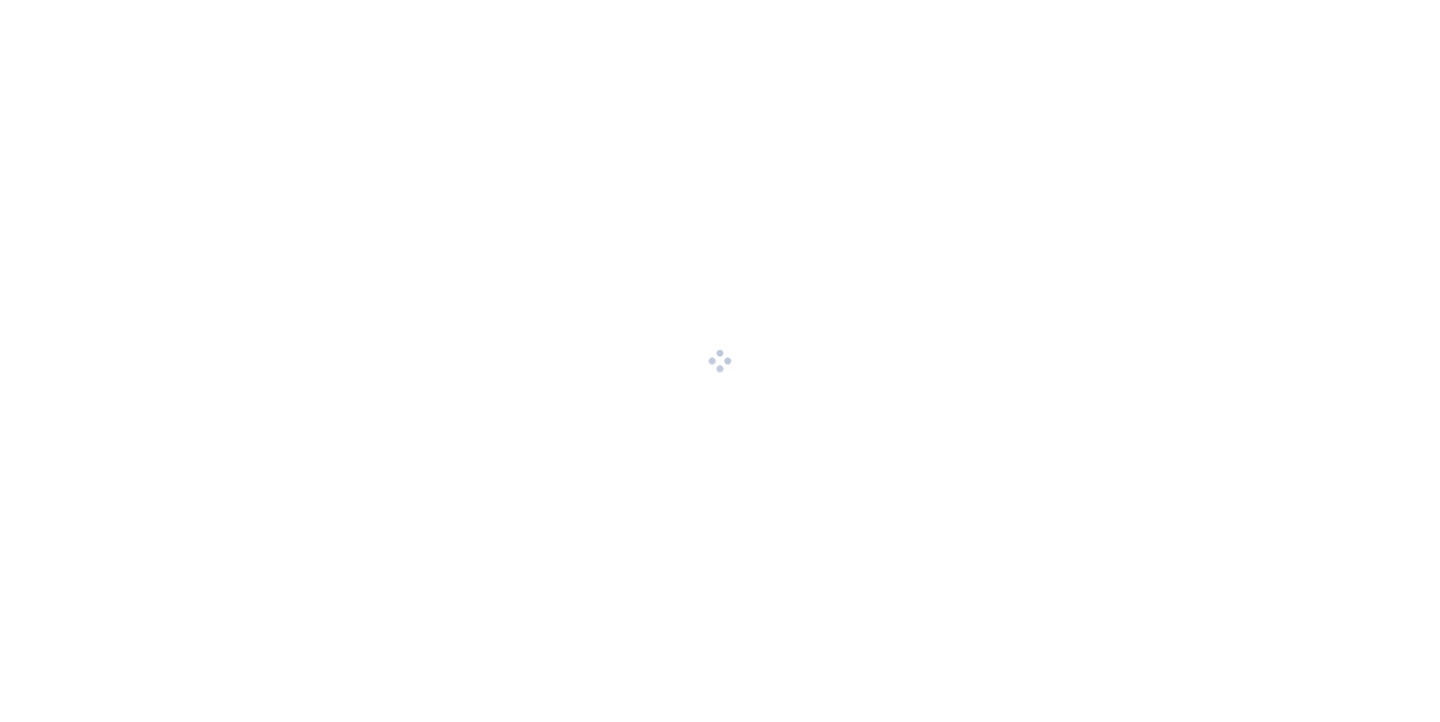 scroll, scrollTop: 0, scrollLeft: 0, axis: both 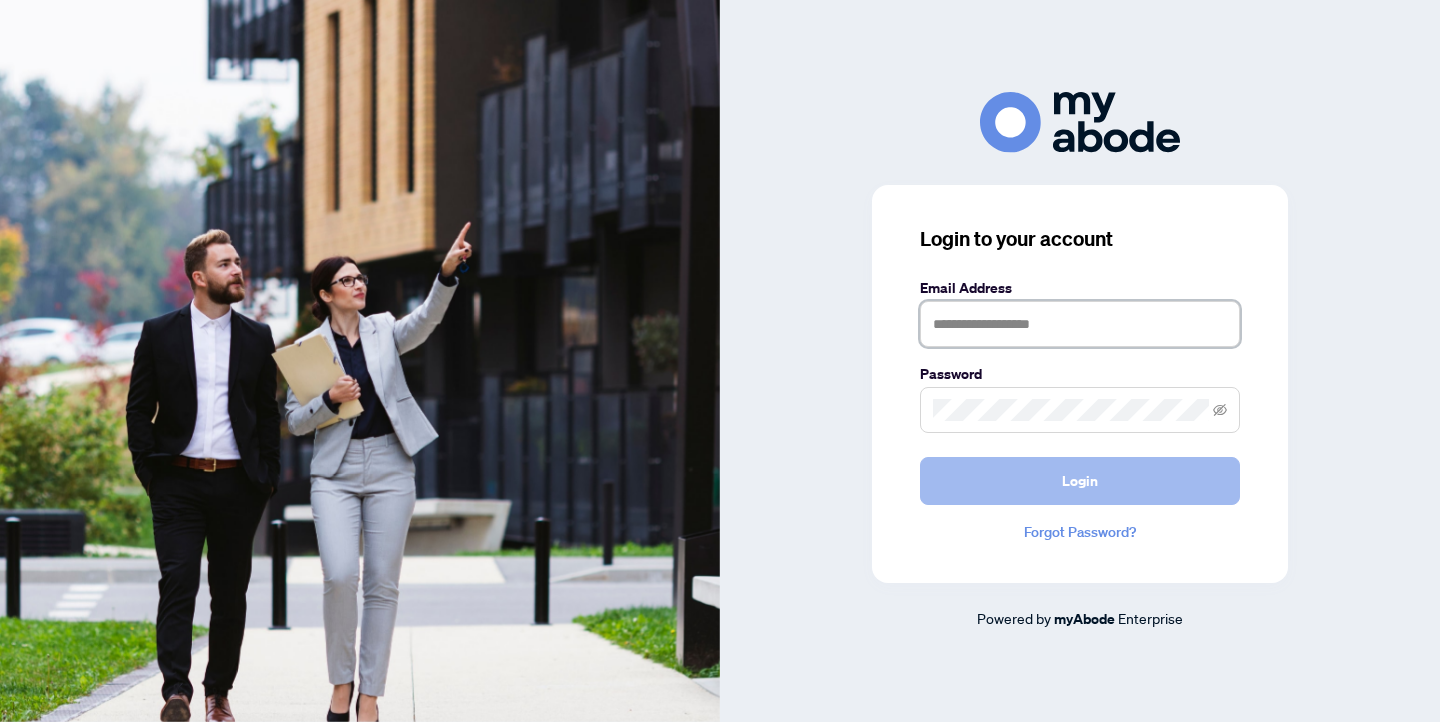 type on "**********" 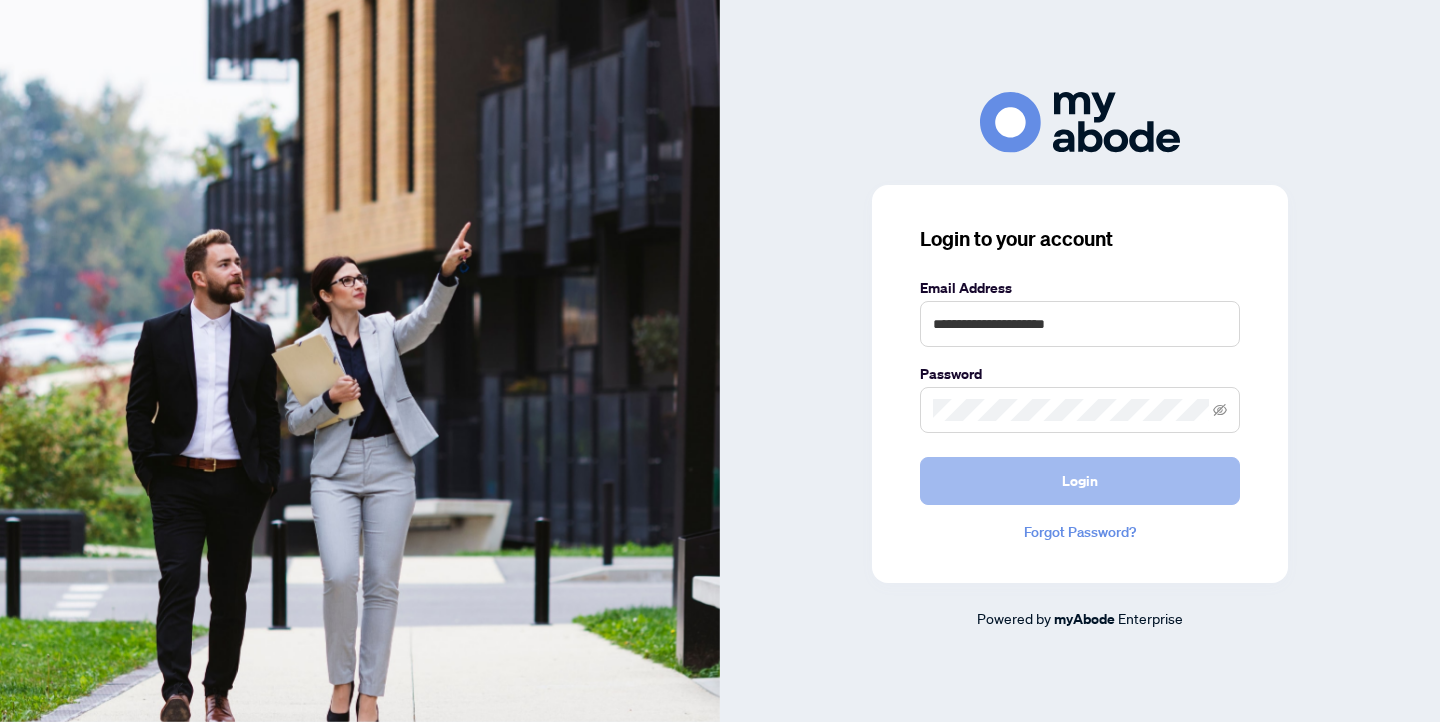 click on "Login" at bounding box center [1080, 481] 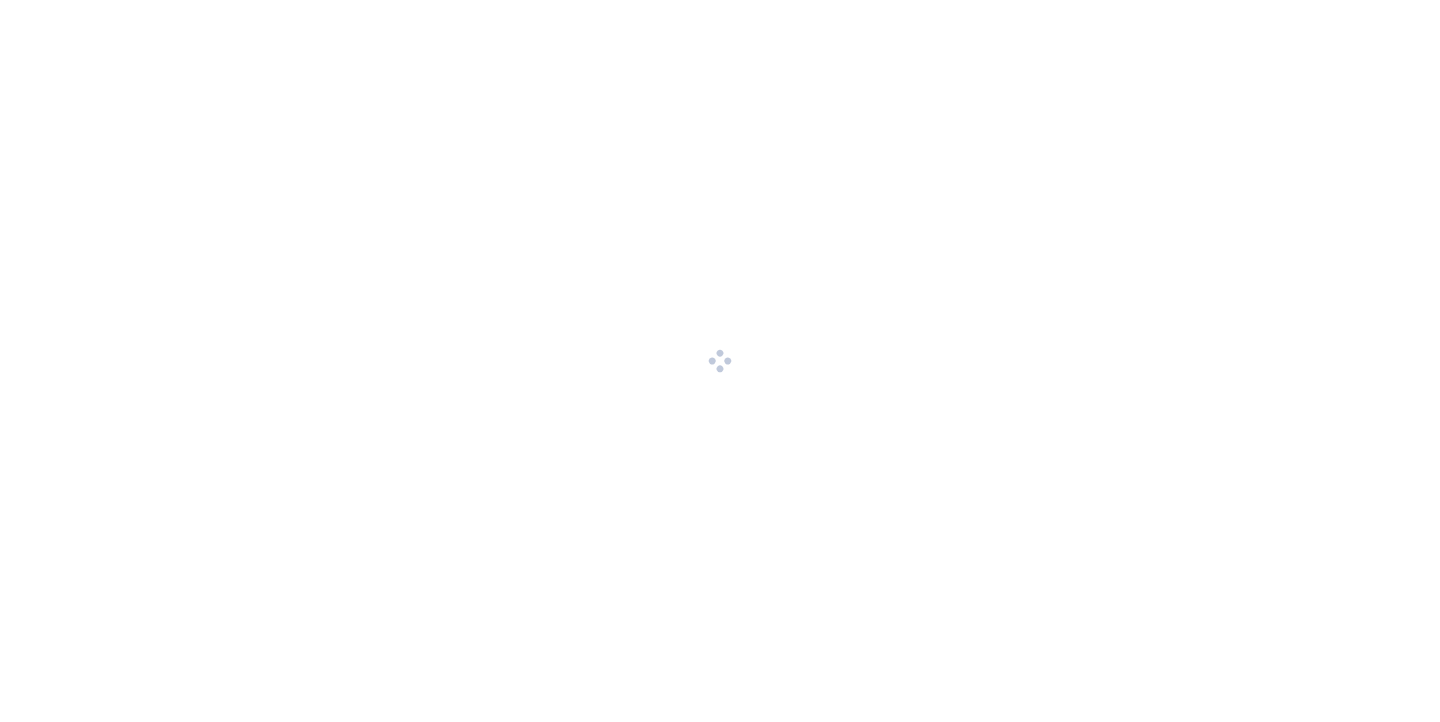 scroll, scrollTop: 0, scrollLeft: 0, axis: both 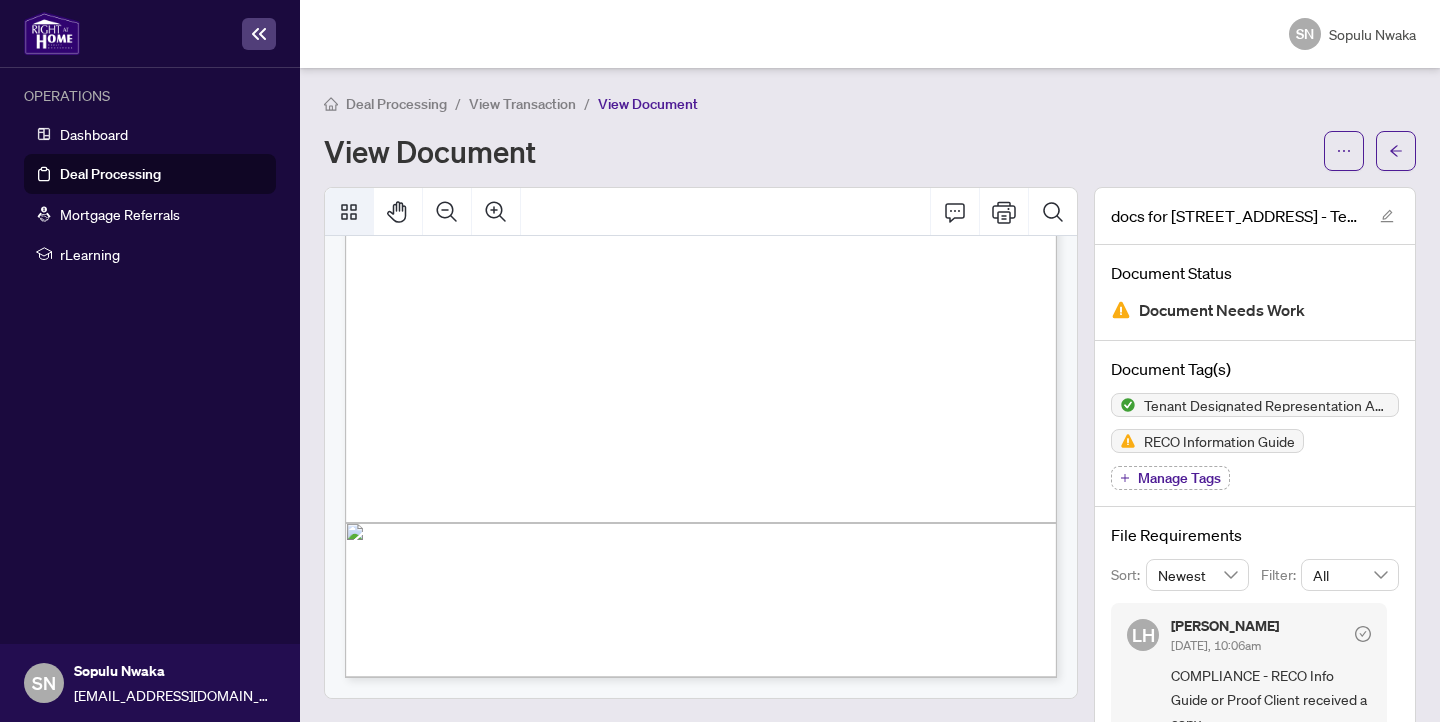 click 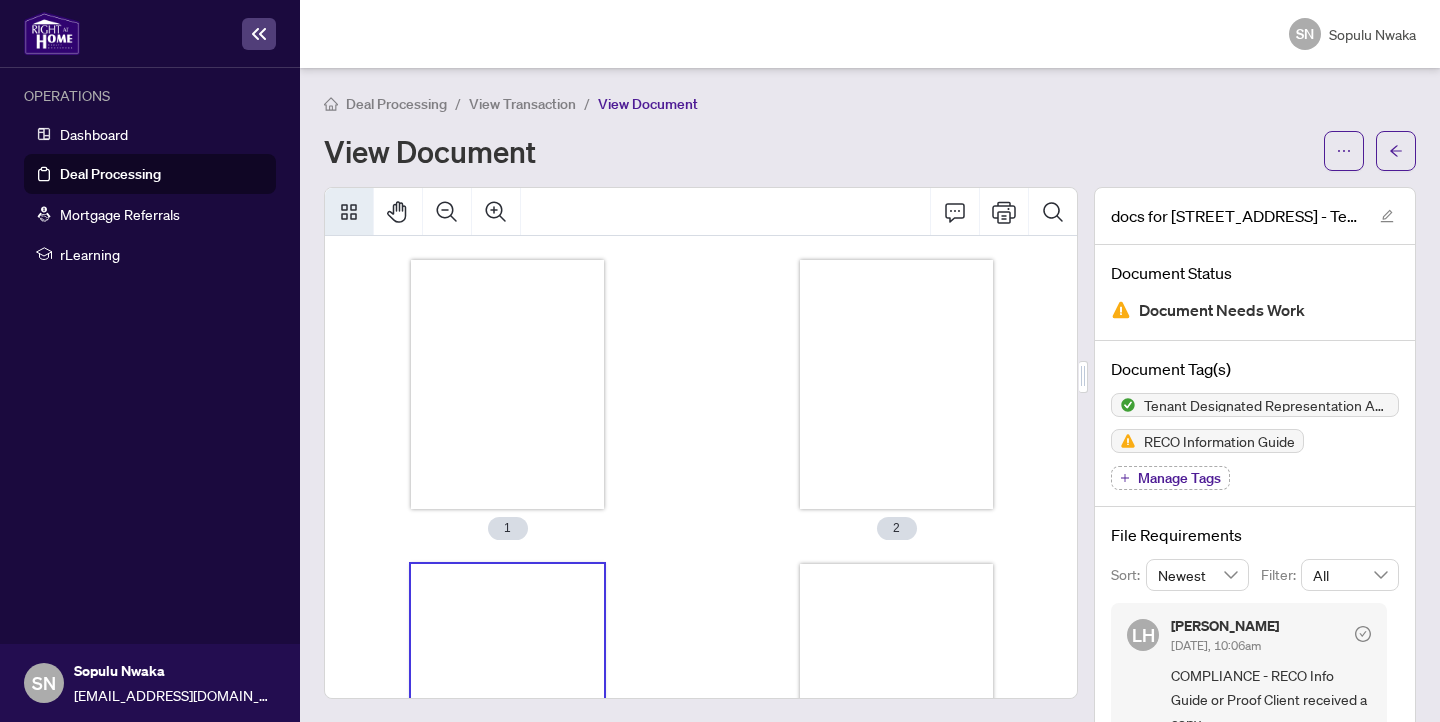scroll, scrollTop: 0, scrollLeft: 0, axis: both 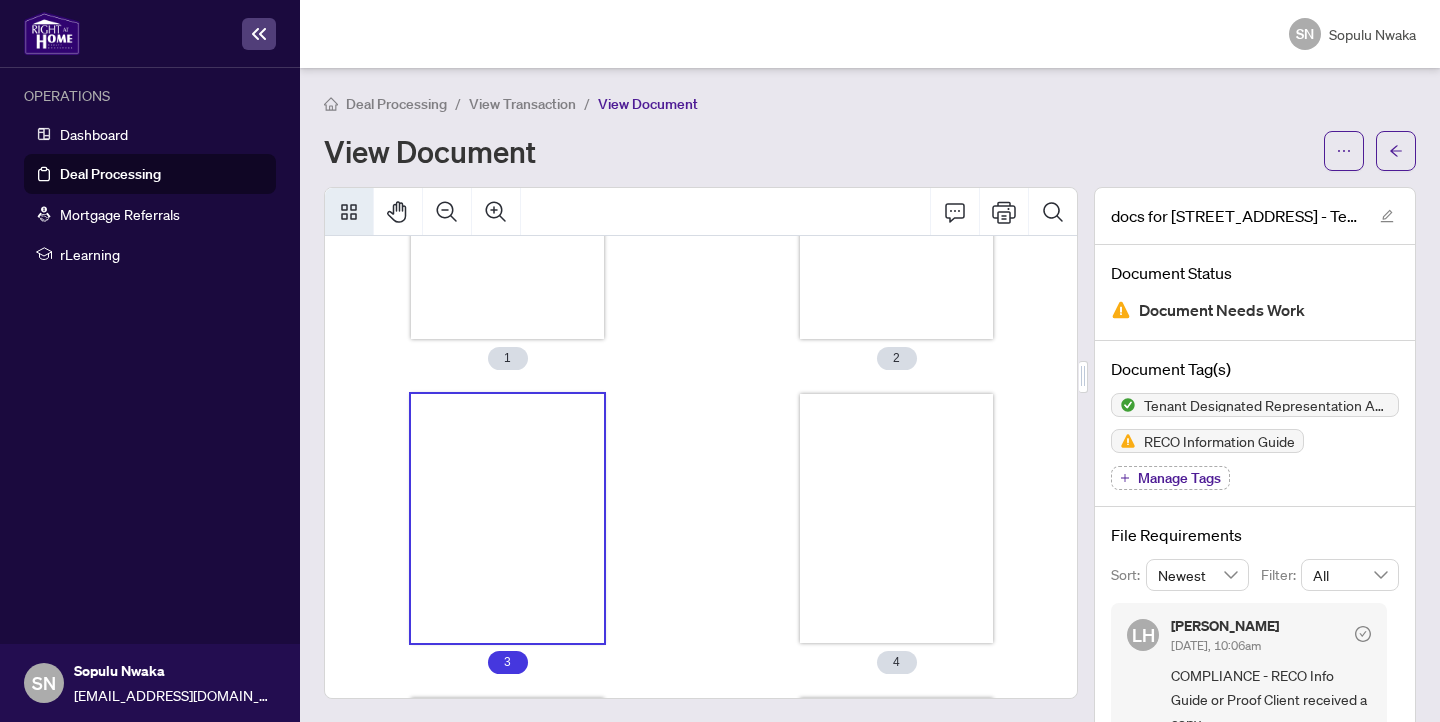 click 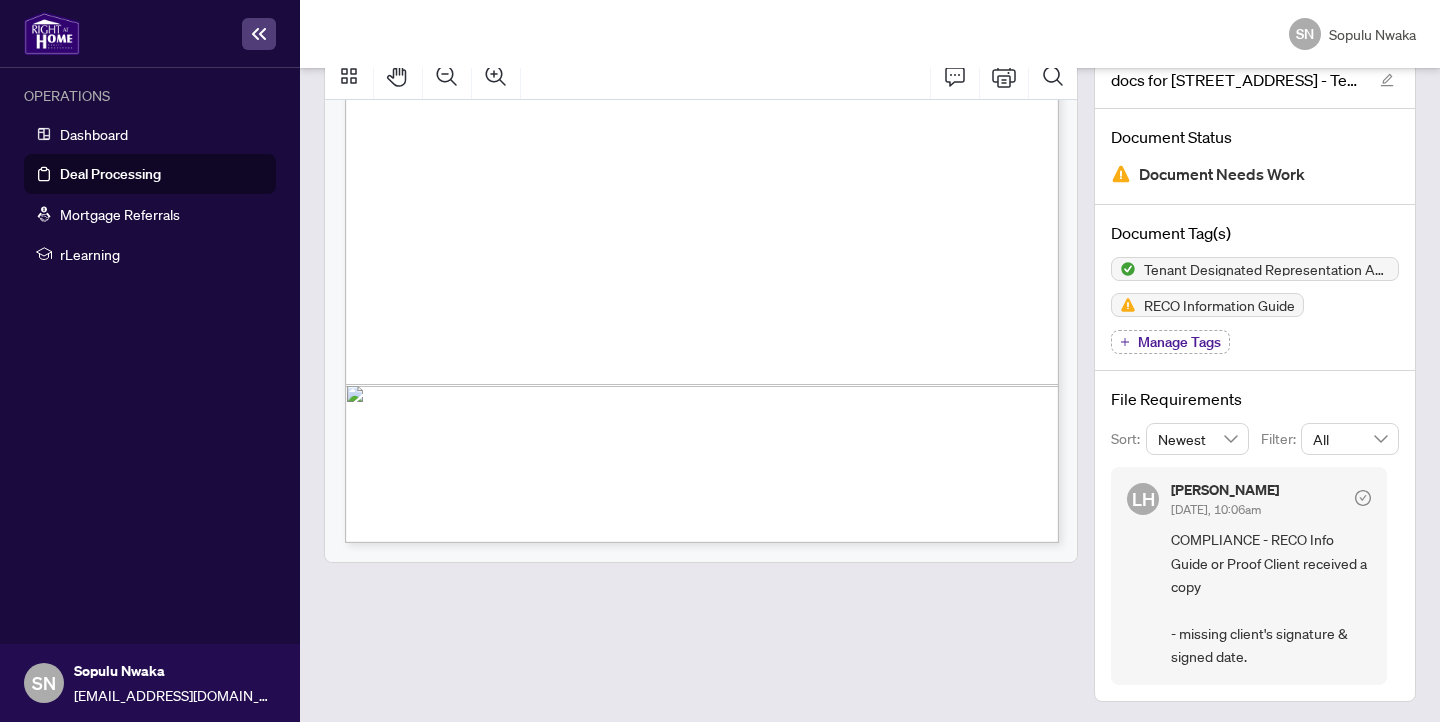 scroll, scrollTop: 0, scrollLeft: 0, axis: both 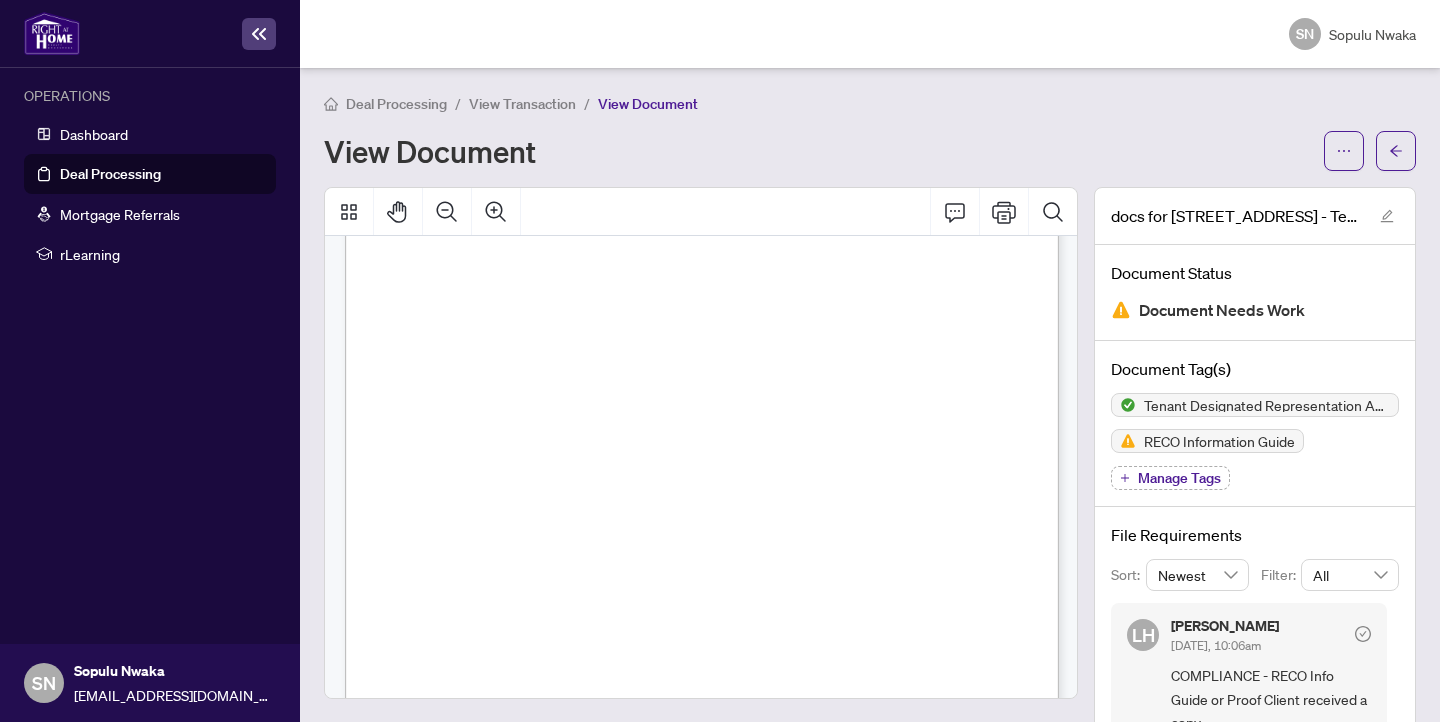 click on "Document Needs Work" at bounding box center (1222, 310) 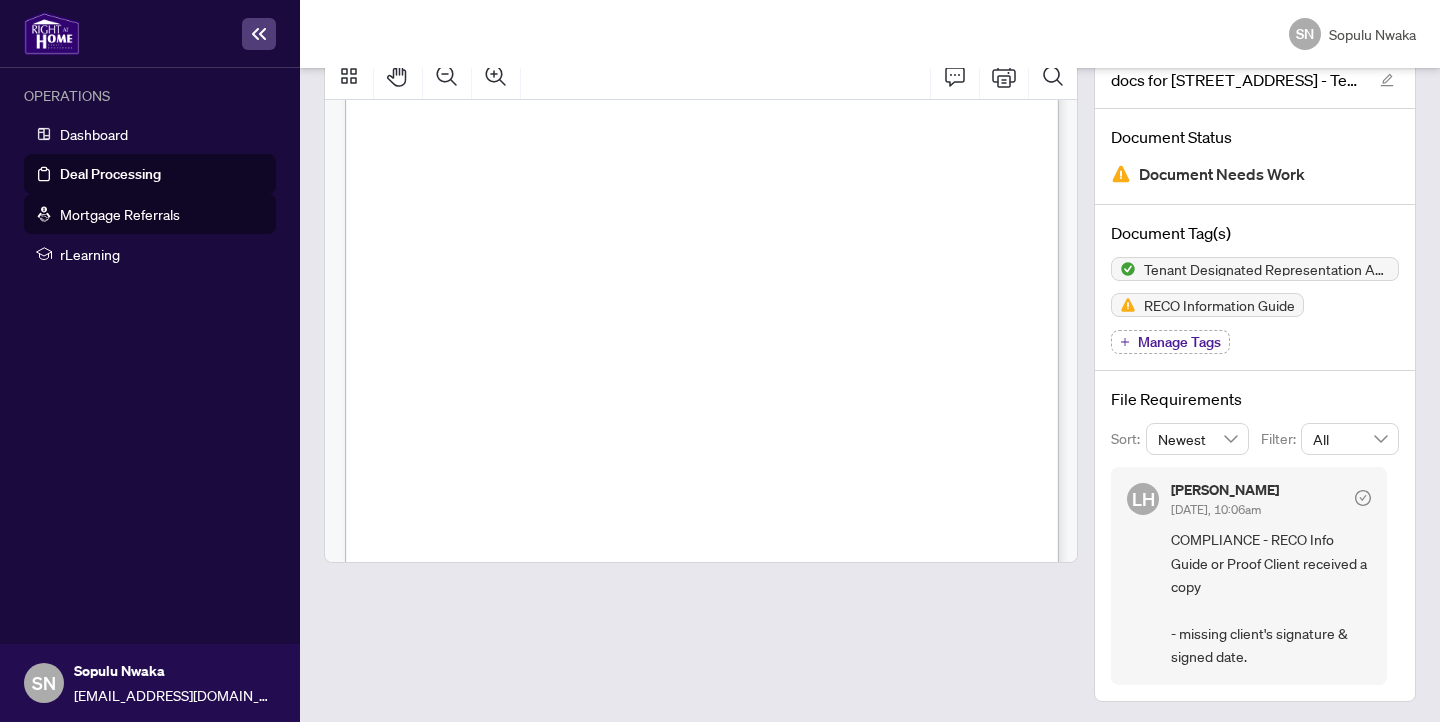 click on "Mortgage Referrals" at bounding box center [120, 214] 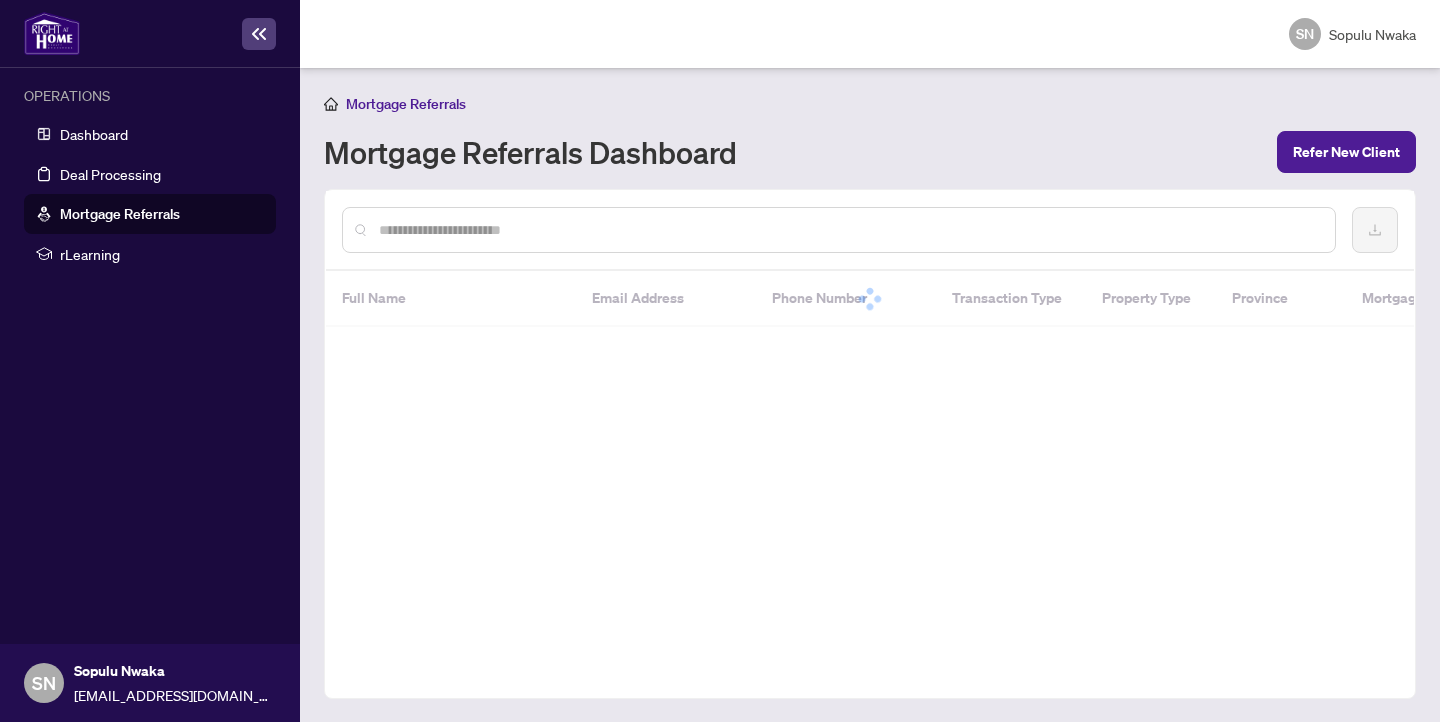 scroll, scrollTop: 0, scrollLeft: 0, axis: both 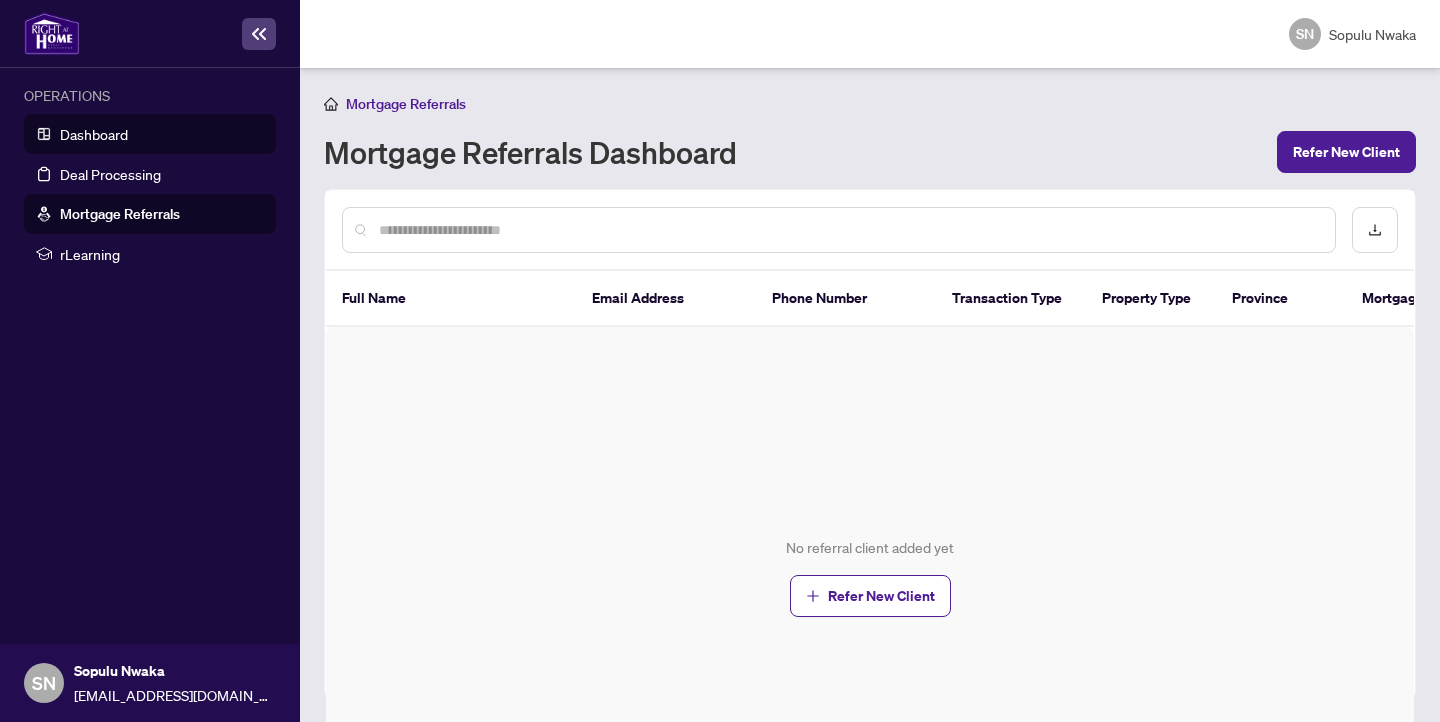 click on "Dashboard" at bounding box center (94, 134) 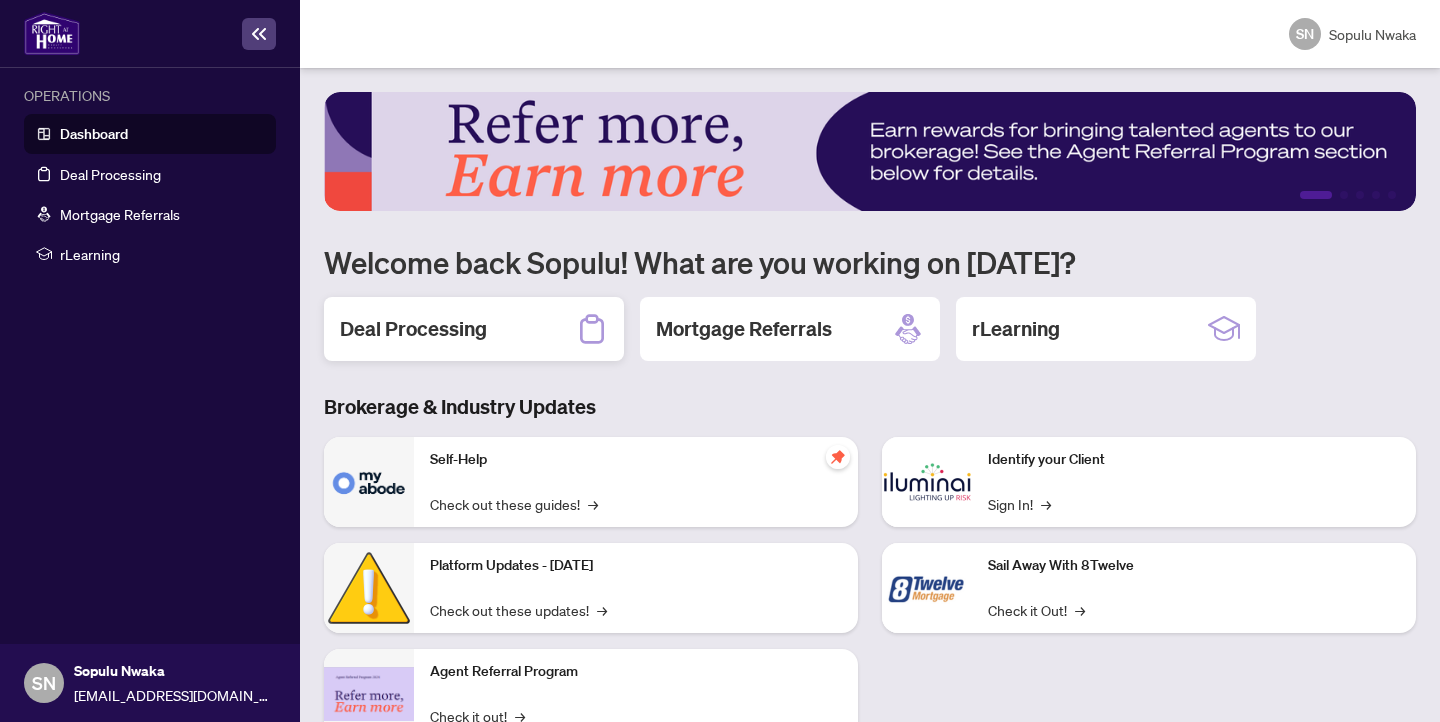 click on "Deal Processing" at bounding box center (413, 329) 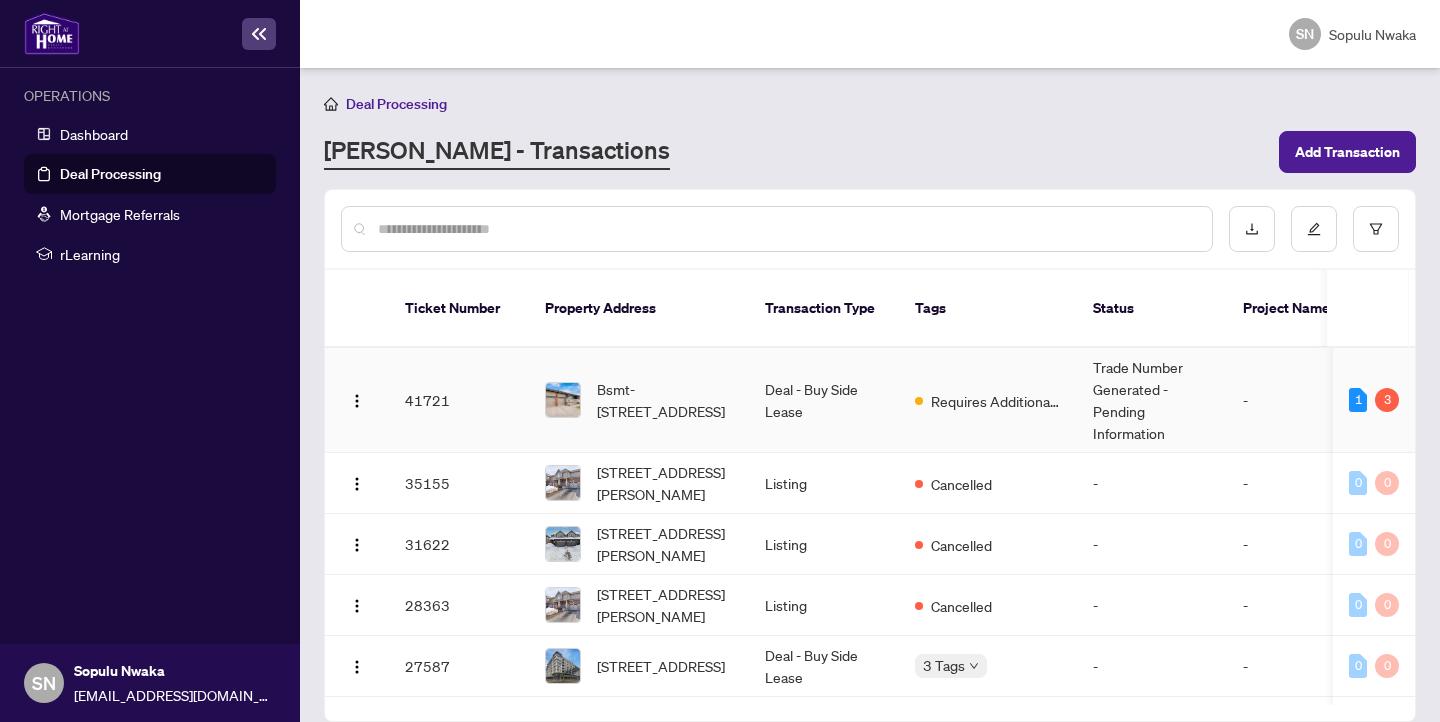 click on "Trade Number Generated - Pending Information" at bounding box center (1152, 400) 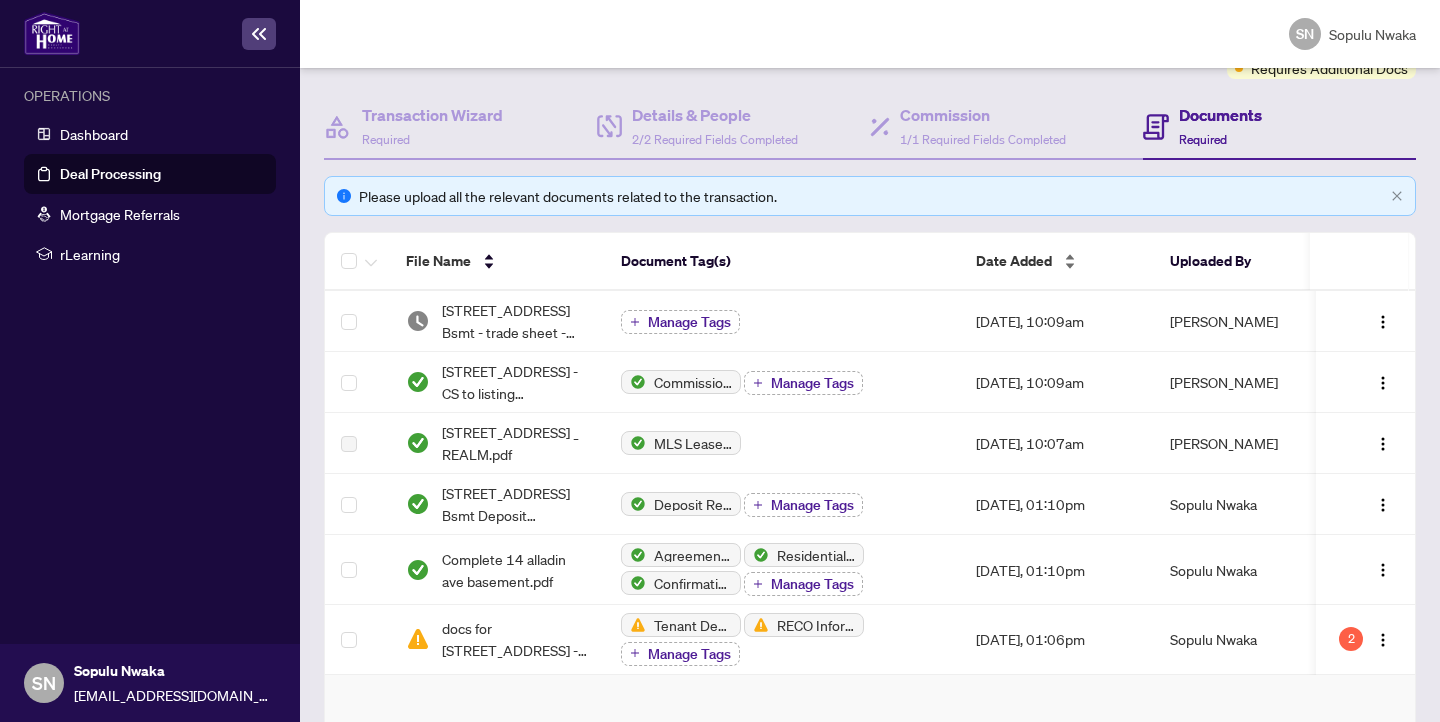 scroll, scrollTop: 188, scrollLeft: 0, axis: vertical 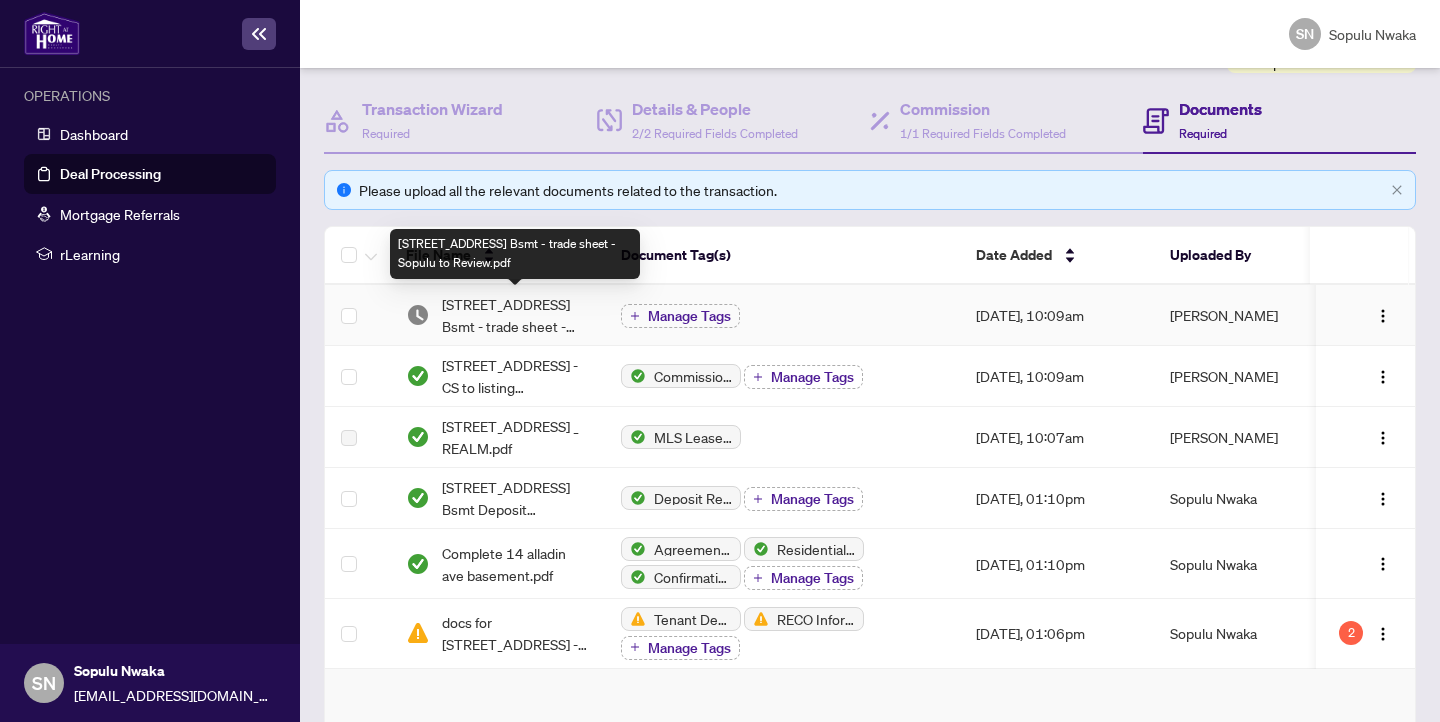 click on "[STREET_ADDRESS] Bsmt - trade sheet - Sopulu to Review.pdf" at bounding box center [515, 315] 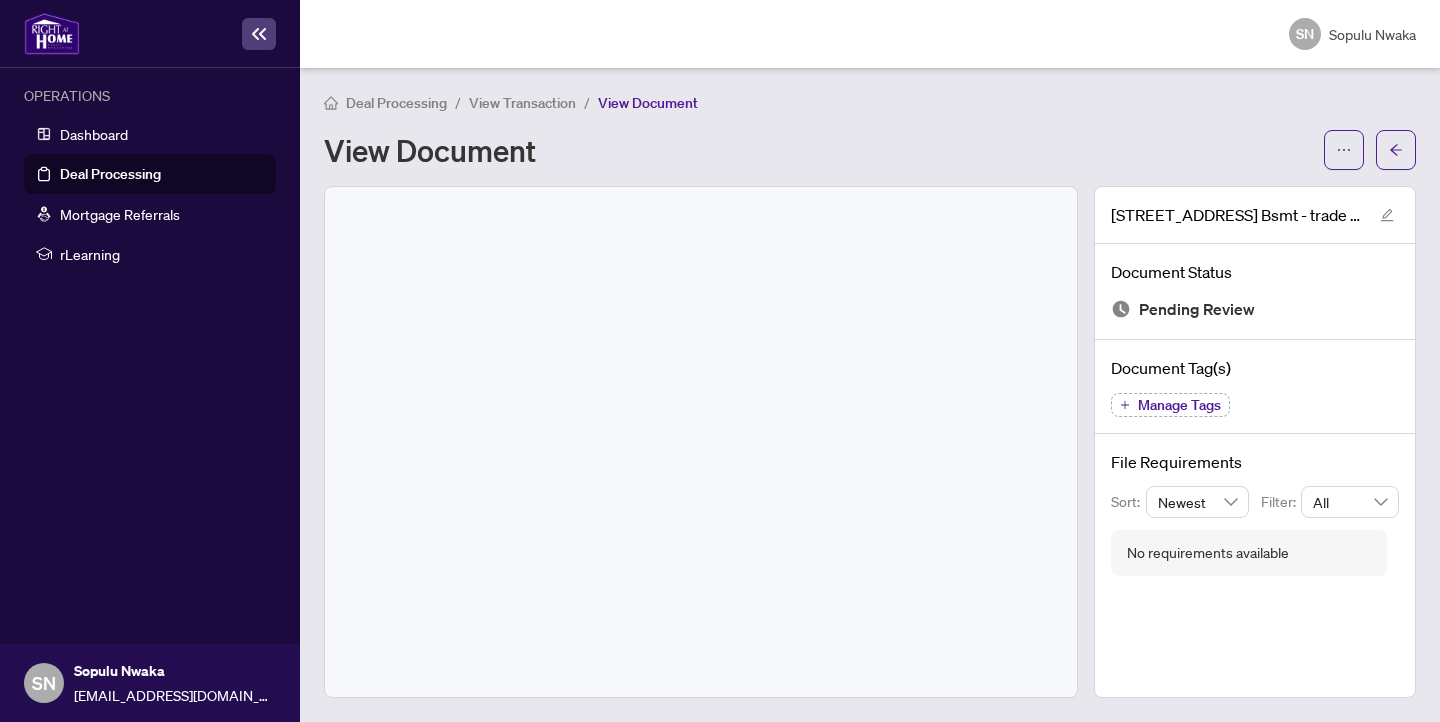 scroll, scrollTop: 0, scrollLeft: 0, axis: both 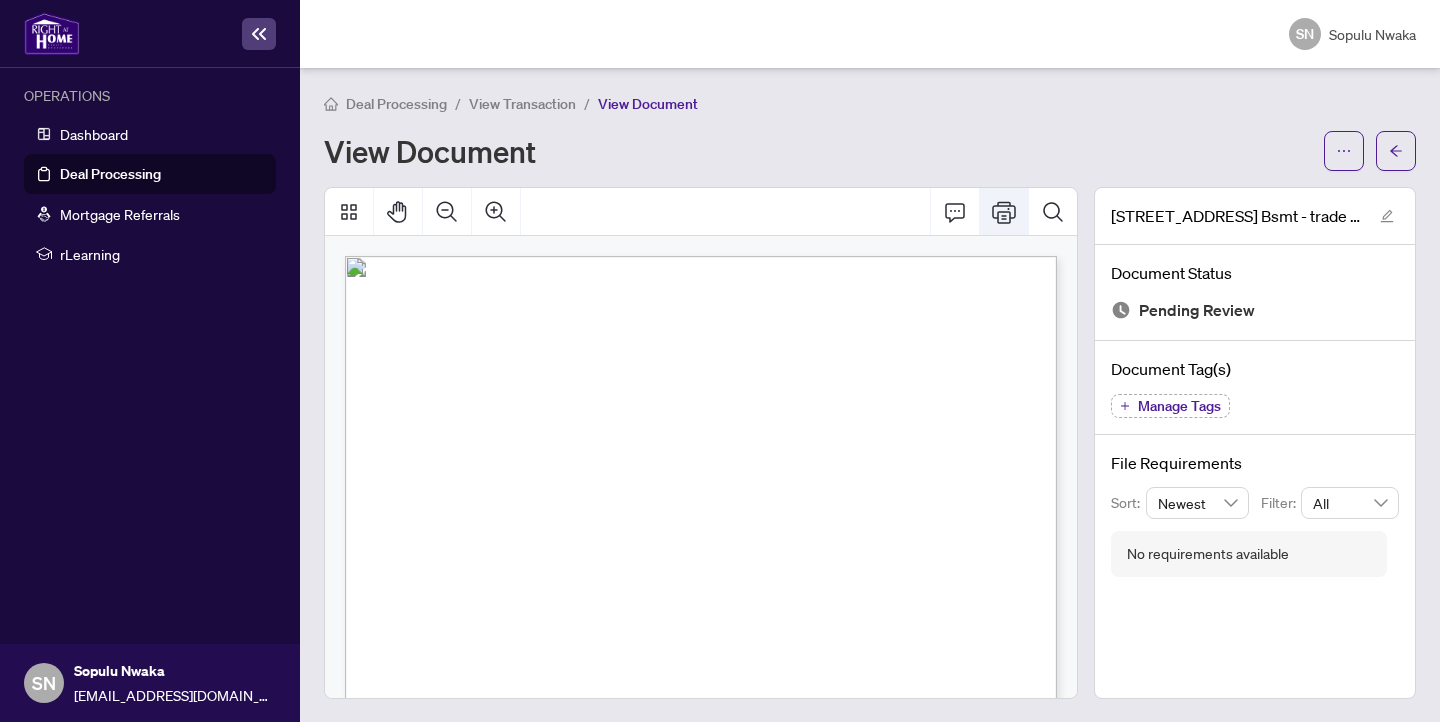 click 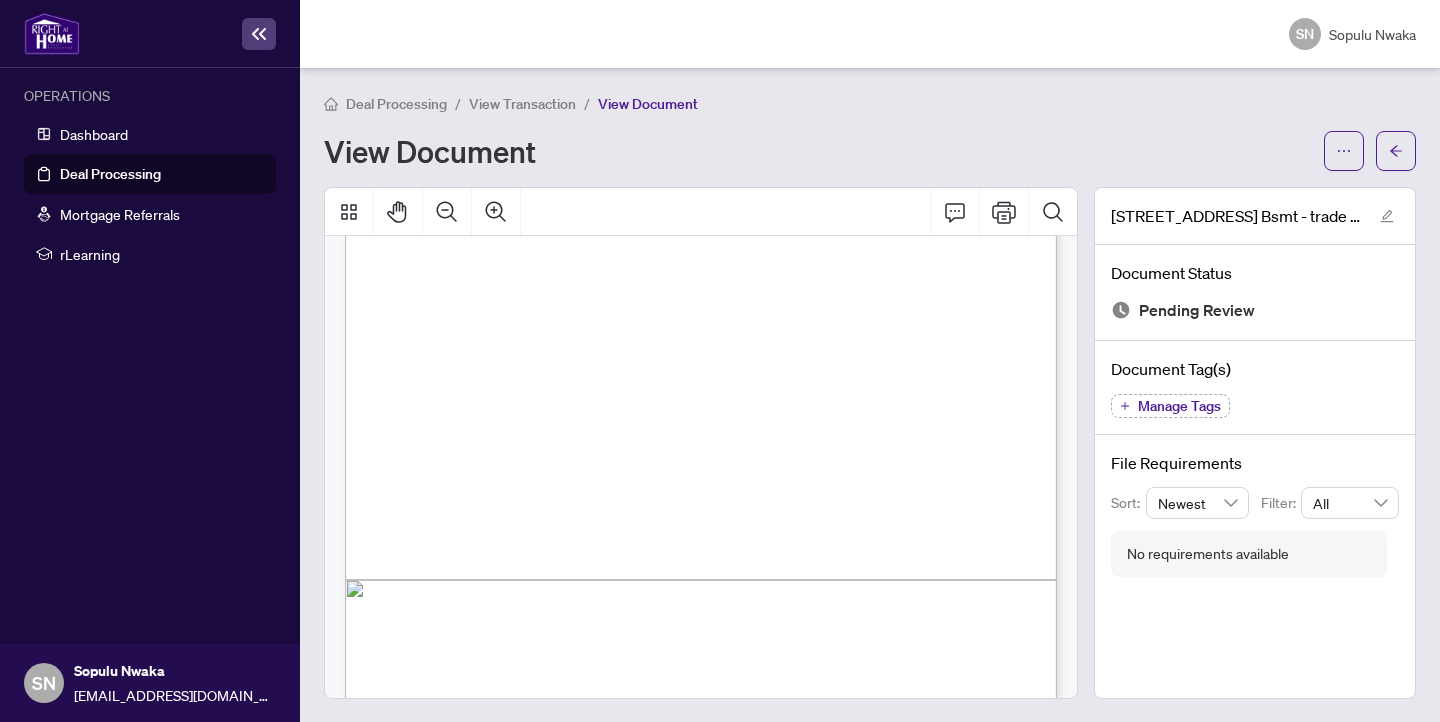 scroll, scrollTop: 499, scrollLeft: 0, axis: vertical 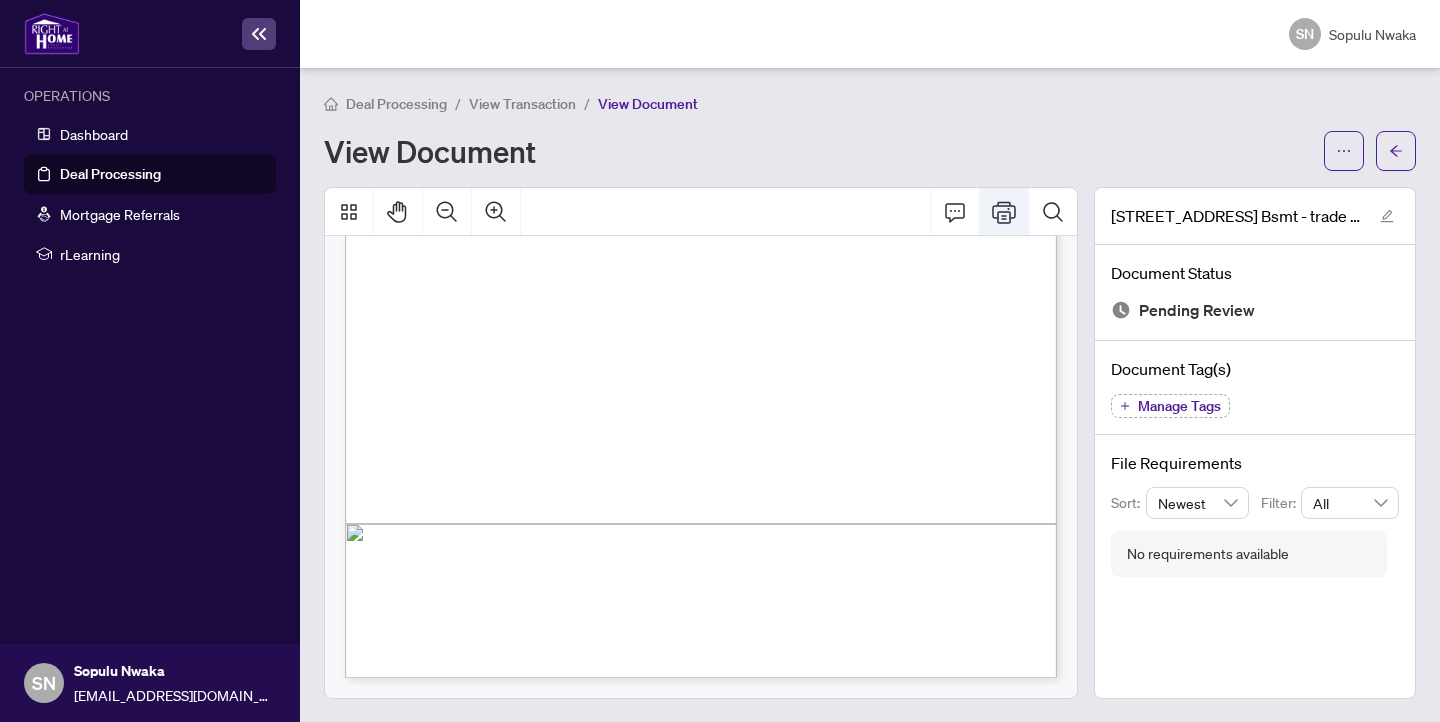 click 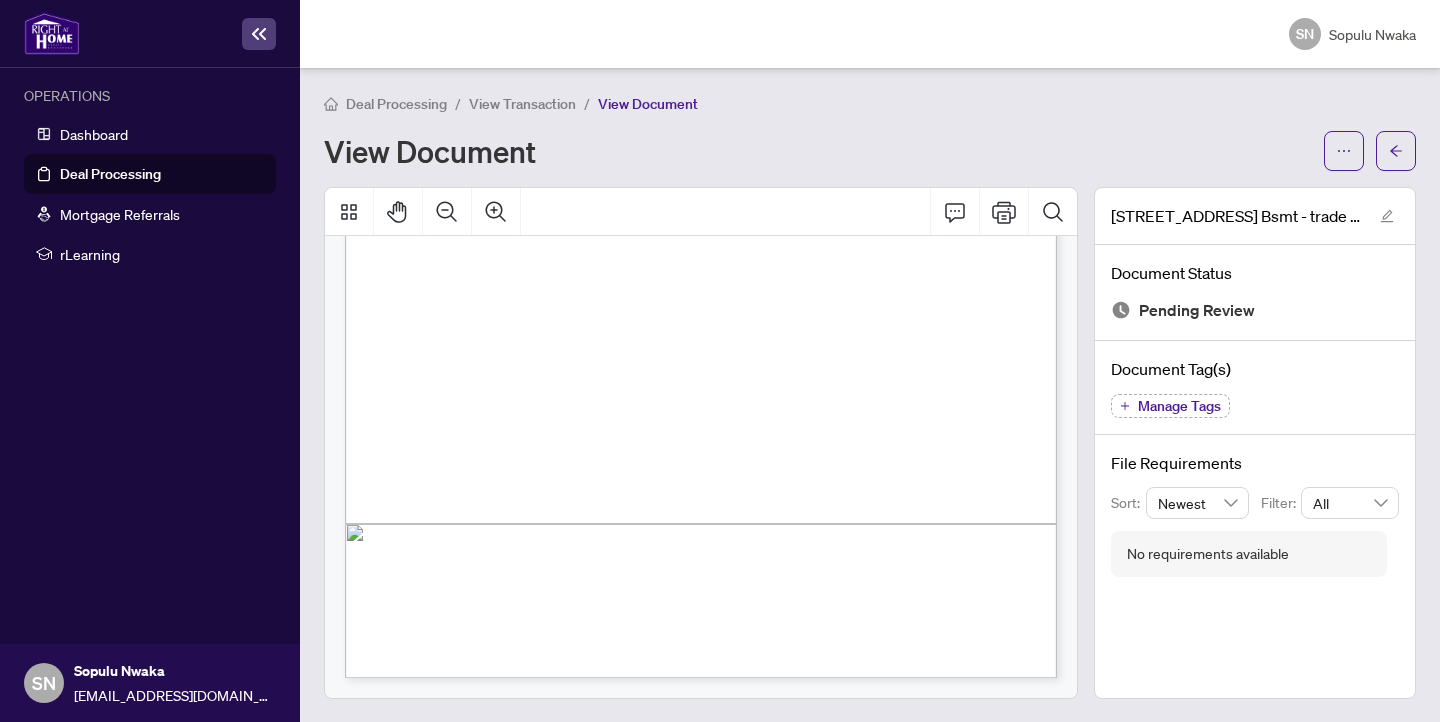 click at bounding box center (701, 212) 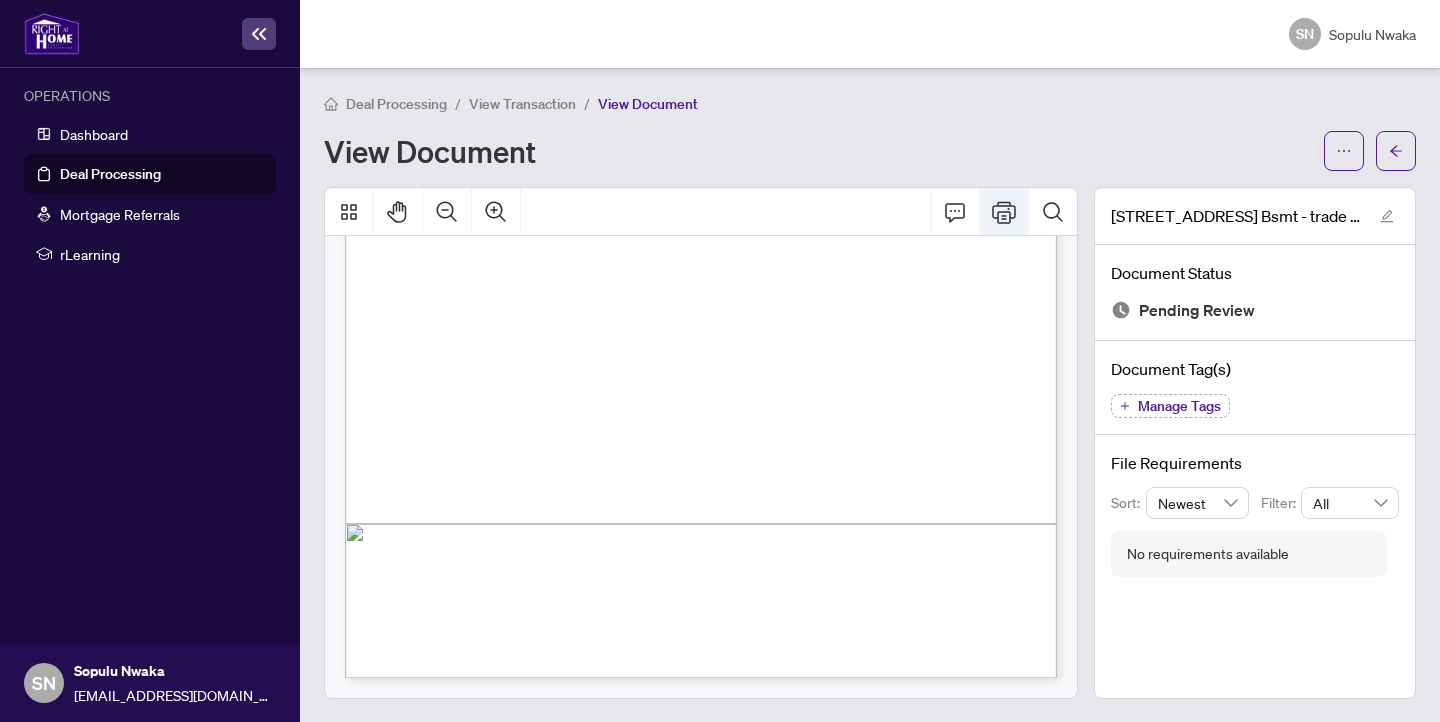 click 